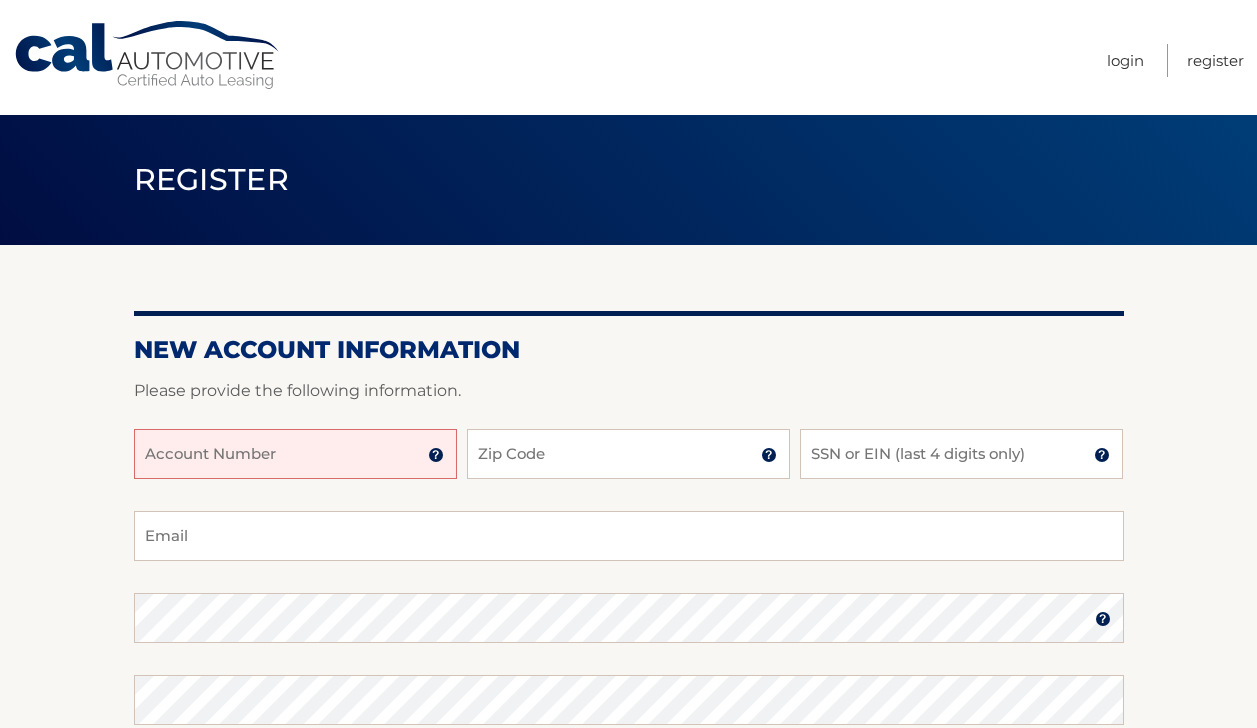 scroll, scrollTop: 0, scrollLeft: 0, axis: both 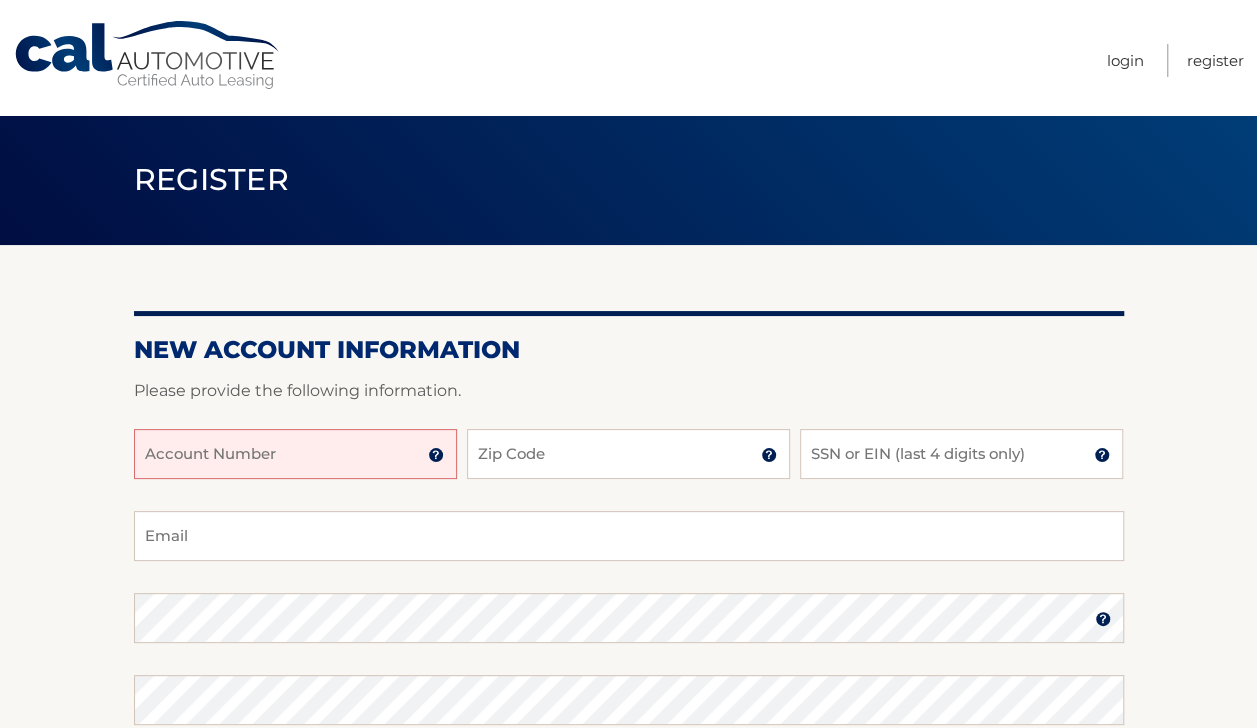 click on "Account Number" at bounding box center (295, 454) 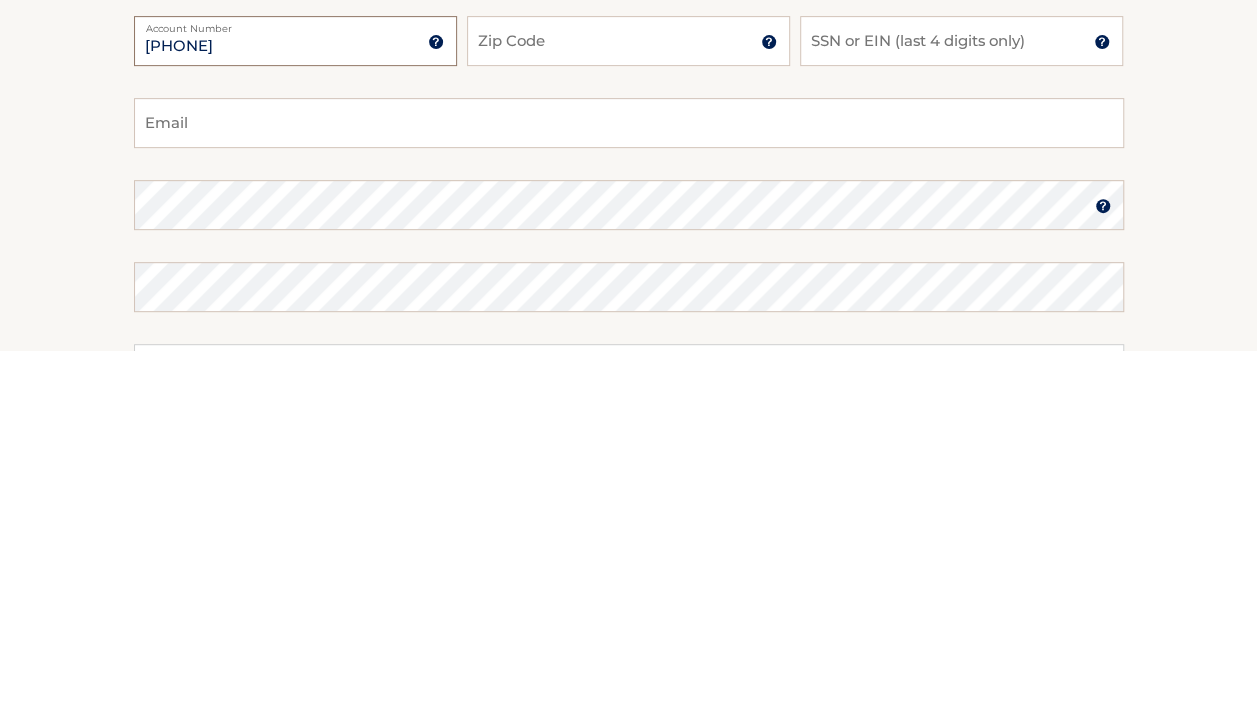 scroll, scrollTop: 38, scrollLeft: 0, axis: vertical 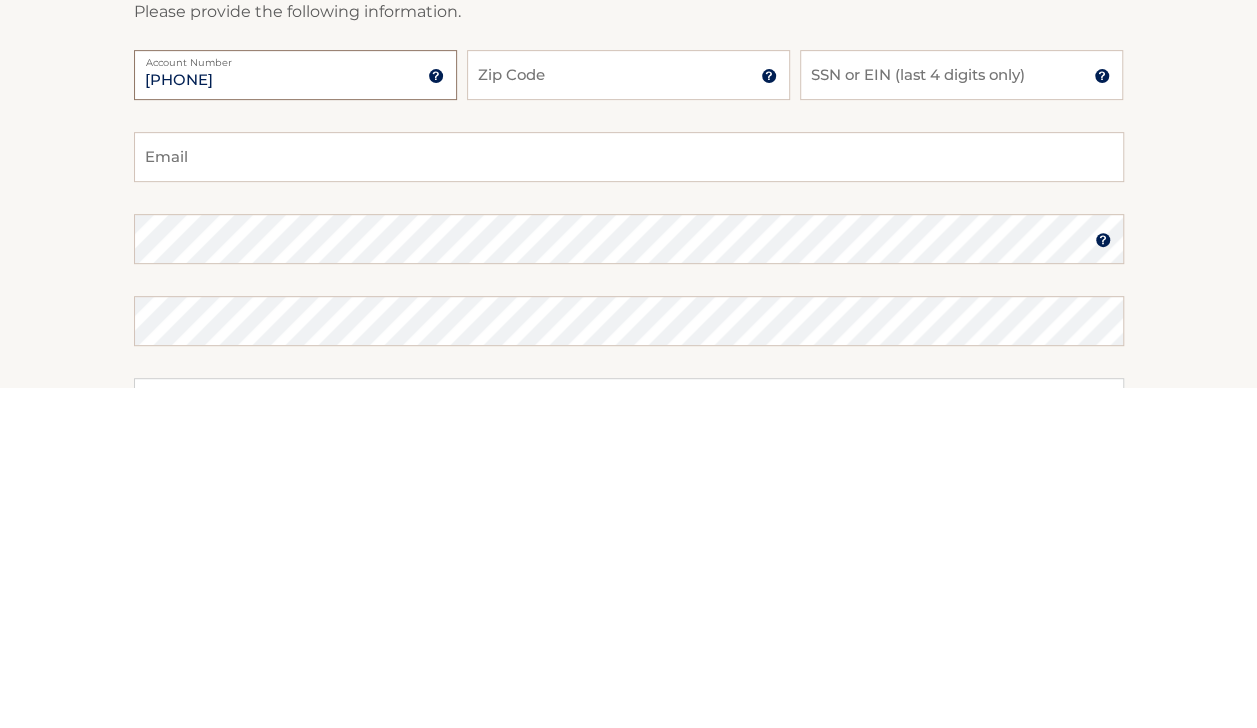 type on "44455968456" 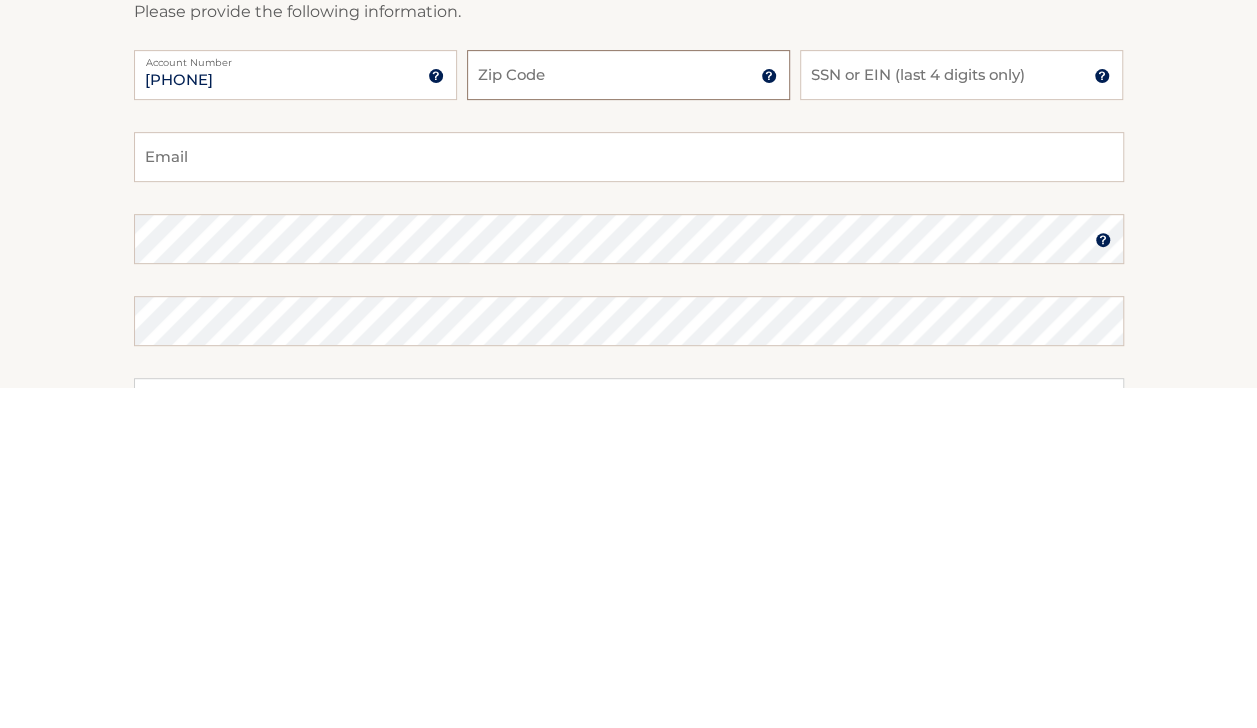 click on "Zip Code" at bounding box center [628, 416] 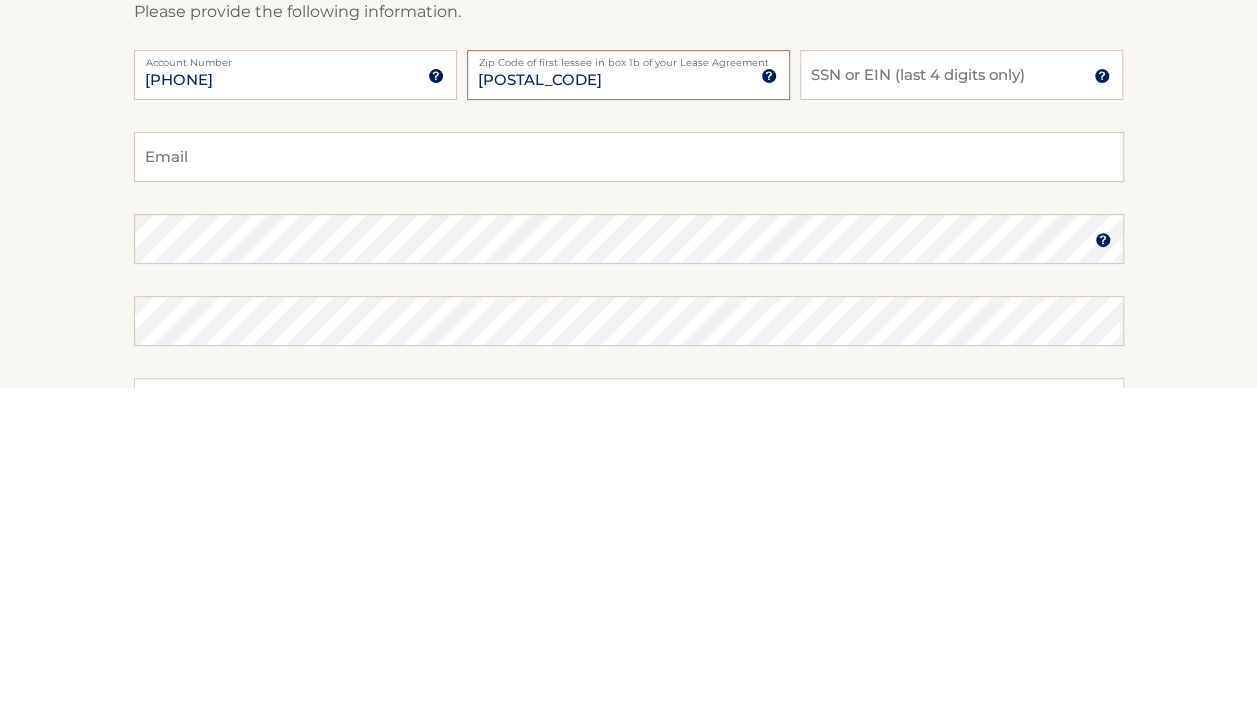 type on "19064" 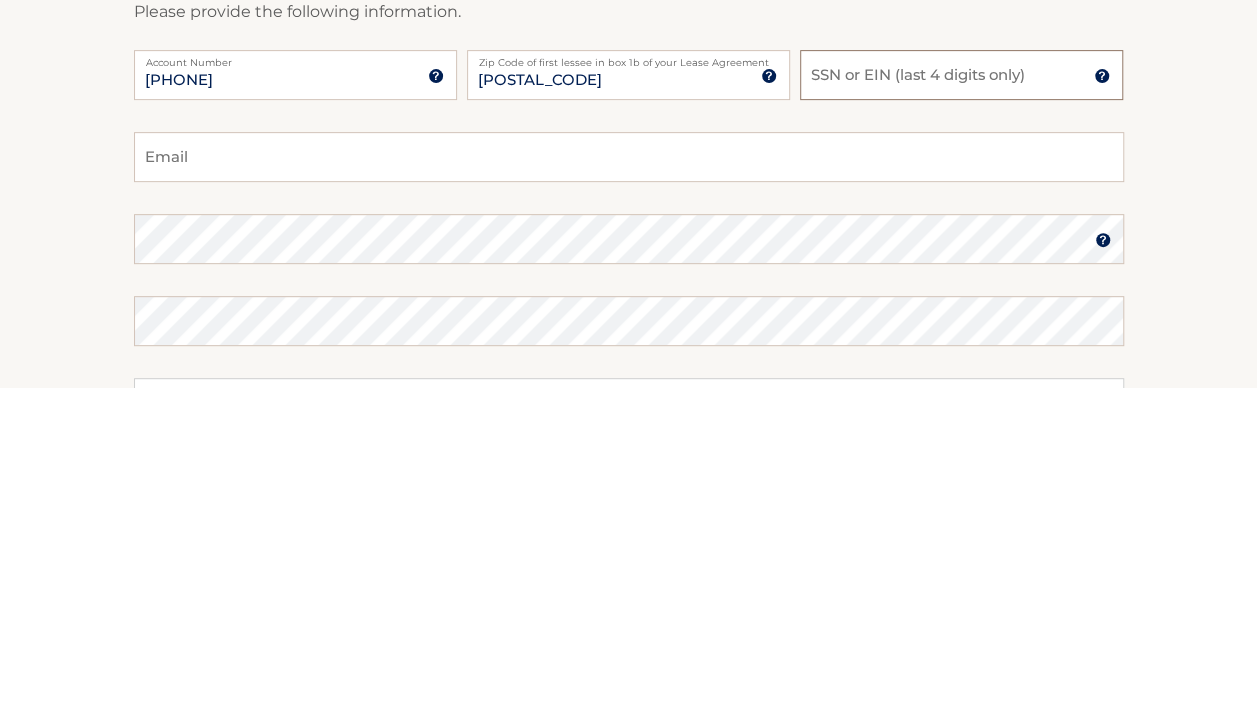 click on "SSN or EIN (last 4 digits only)" at bounding box center [961, 416] 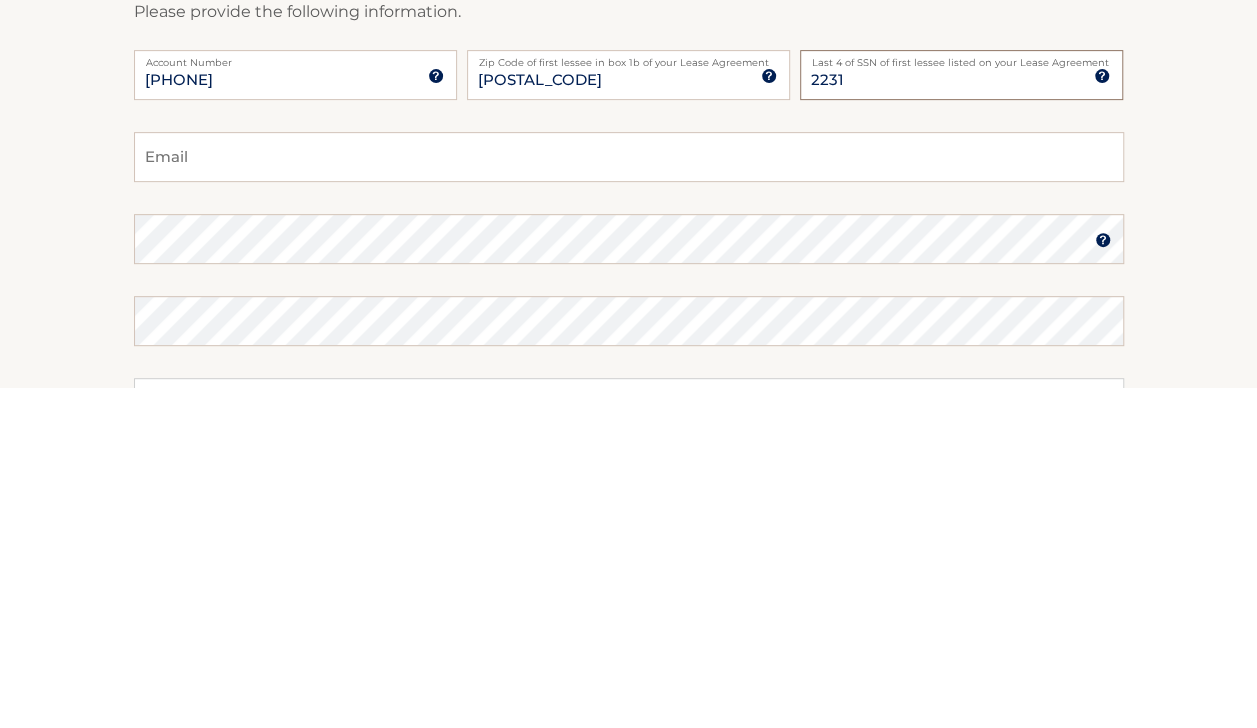 type on "2231" 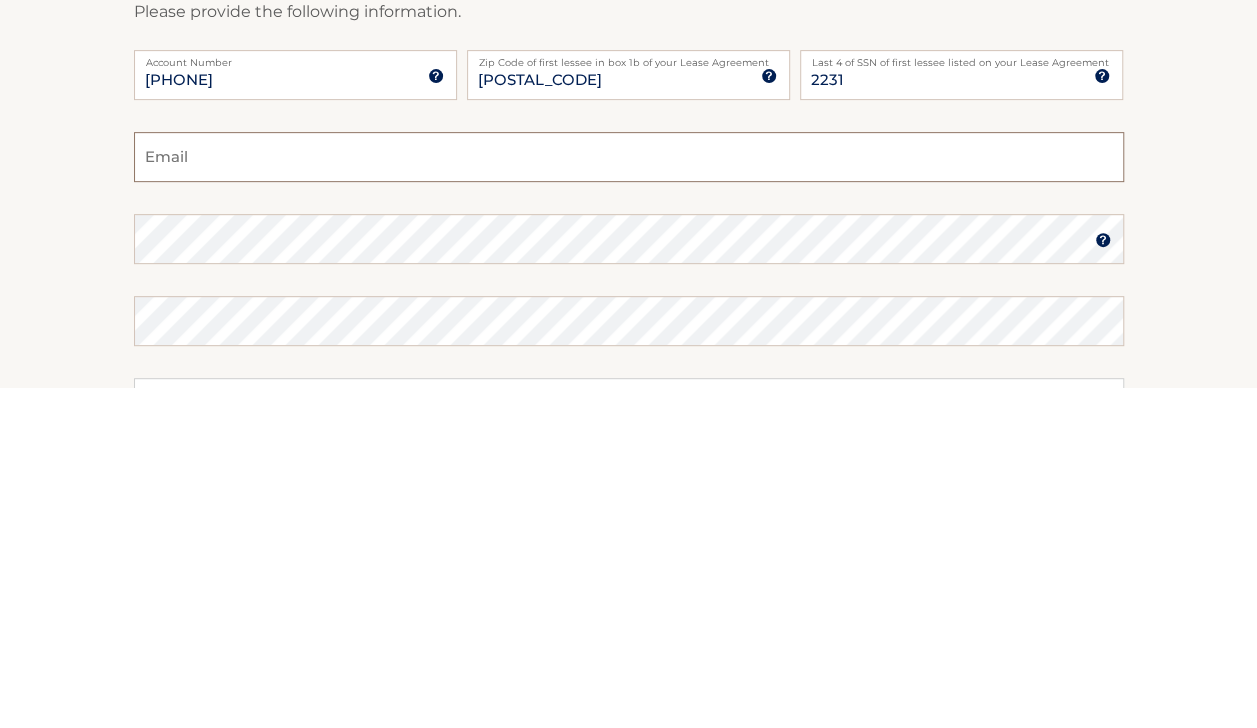 click on "Email" at bounding box center (629, 498) 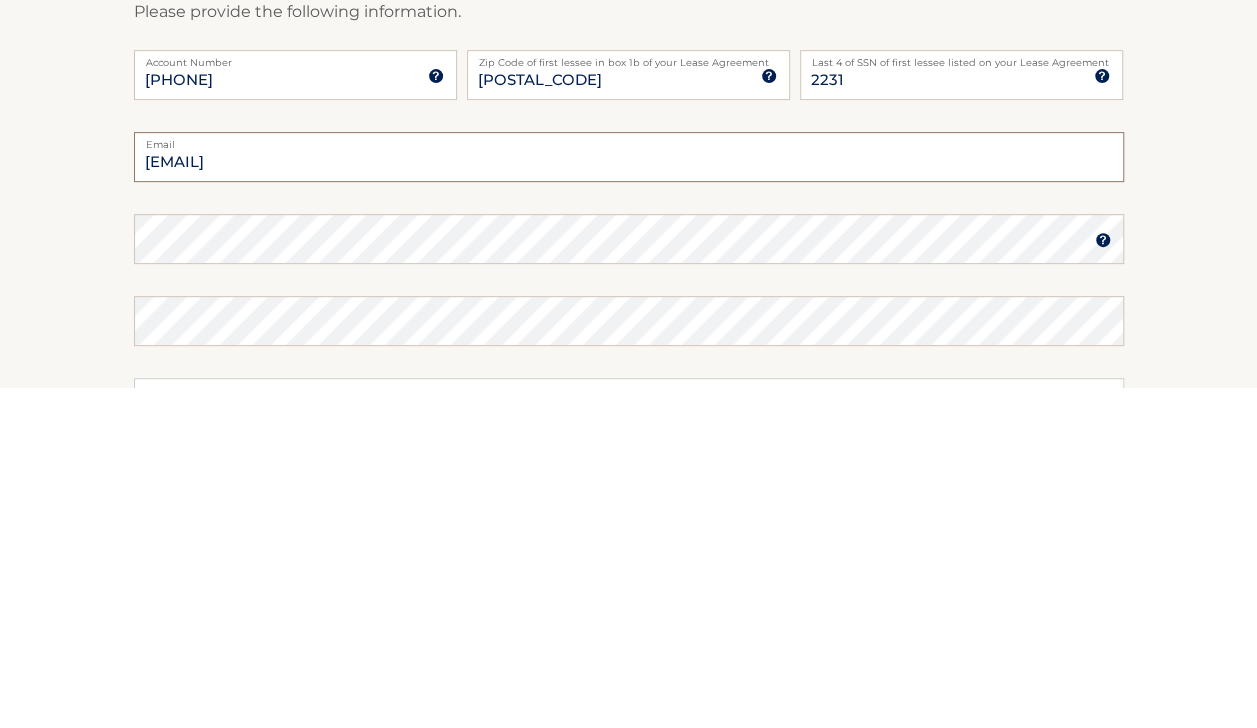 type on "jclawson101@comcast.net" 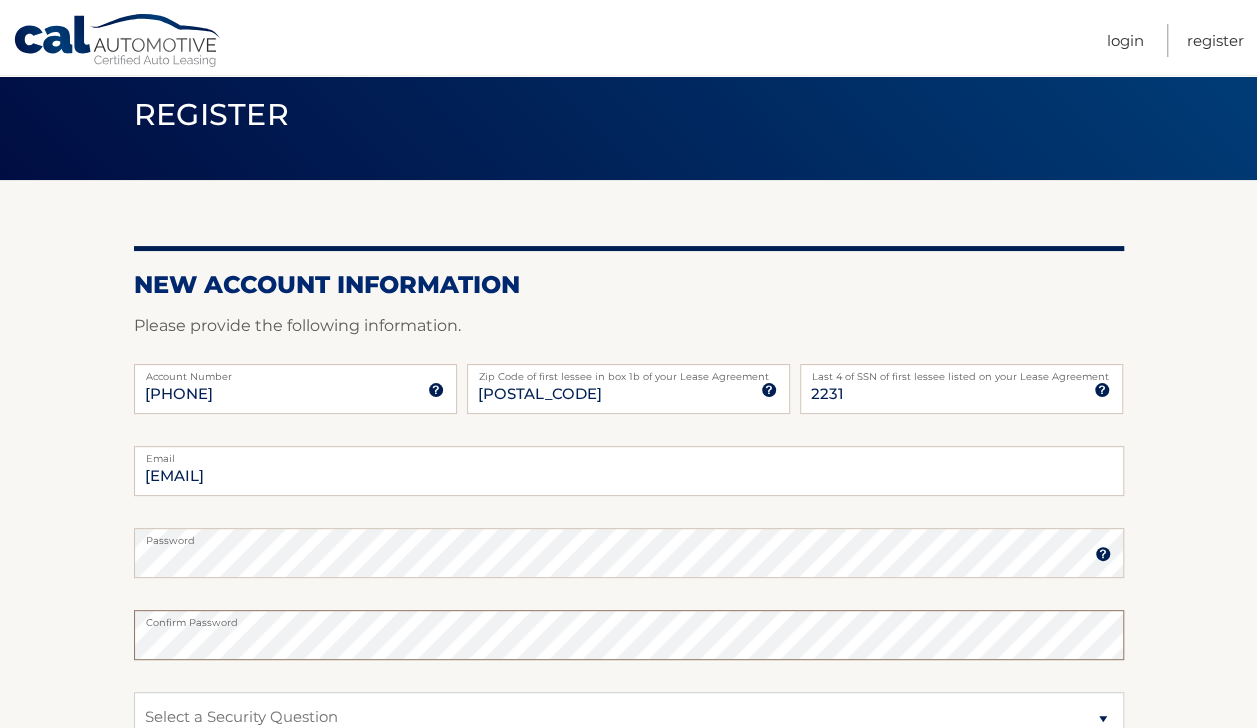 scroll, scrollTop: 146, scrollLeft: 0, axis: vertical 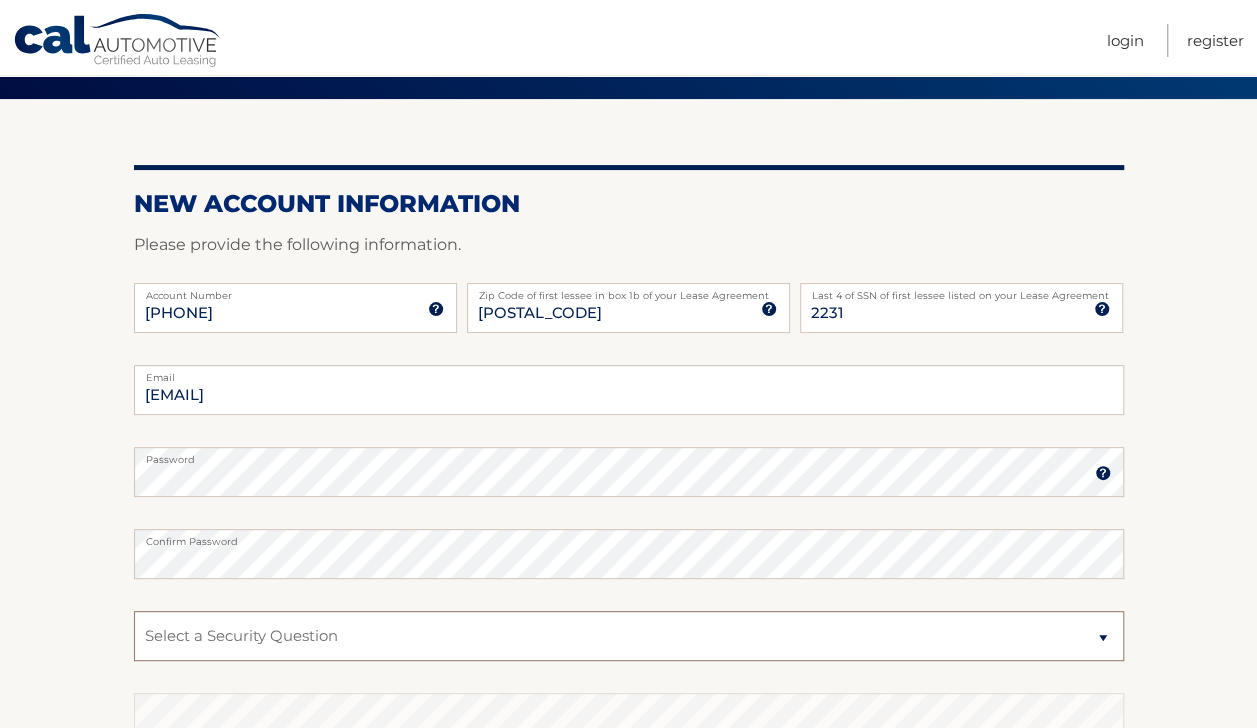 click on "Select a Security Question
What was the name of your elementary school?
What is your mother’s maiden name?
What street did you live on in the third grade?
In what city or town was your first job?
What was your childhood phone number including area code? (e.g., 000-000-0000)" at bounding box center [629, 636] 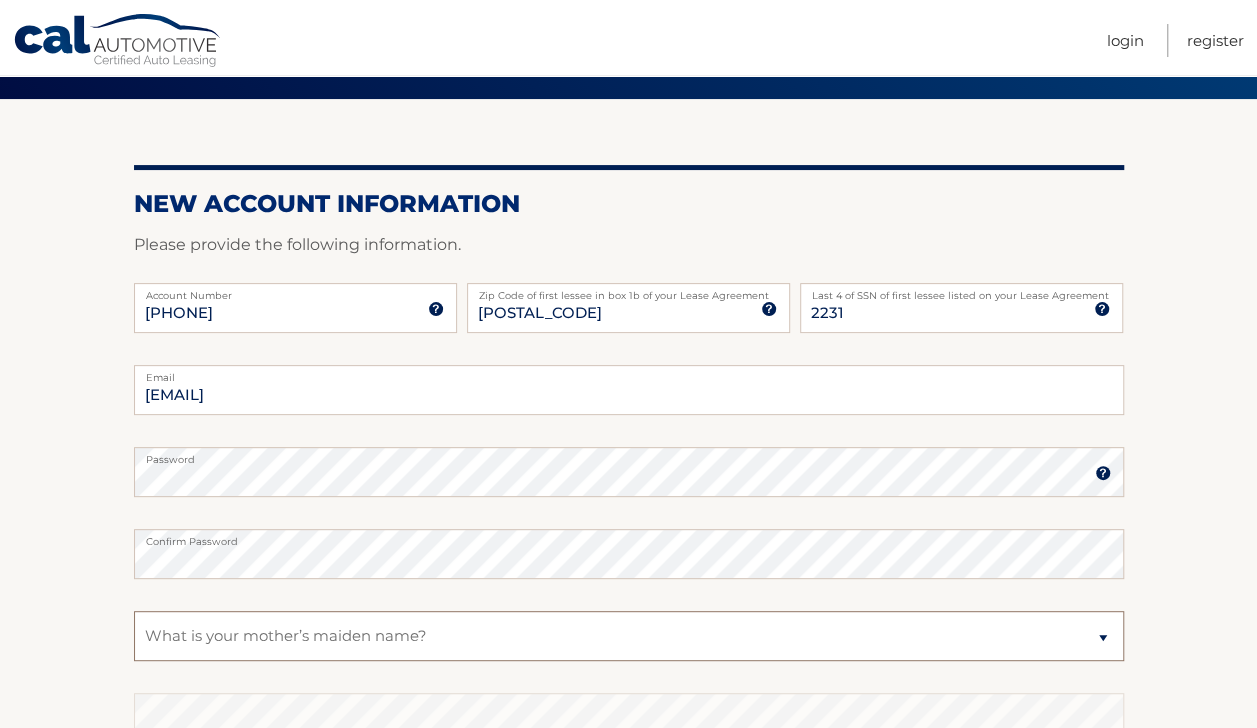 click on "Select a Security Question
What was the name of your elementary school?
What is your mother’s maiden name?
What street did you live on in the third grade?
In what city or town was your first job?
What was your childhood phone number including area code? (e.g., 000-000-0000)" at bounding box center [629, 636] 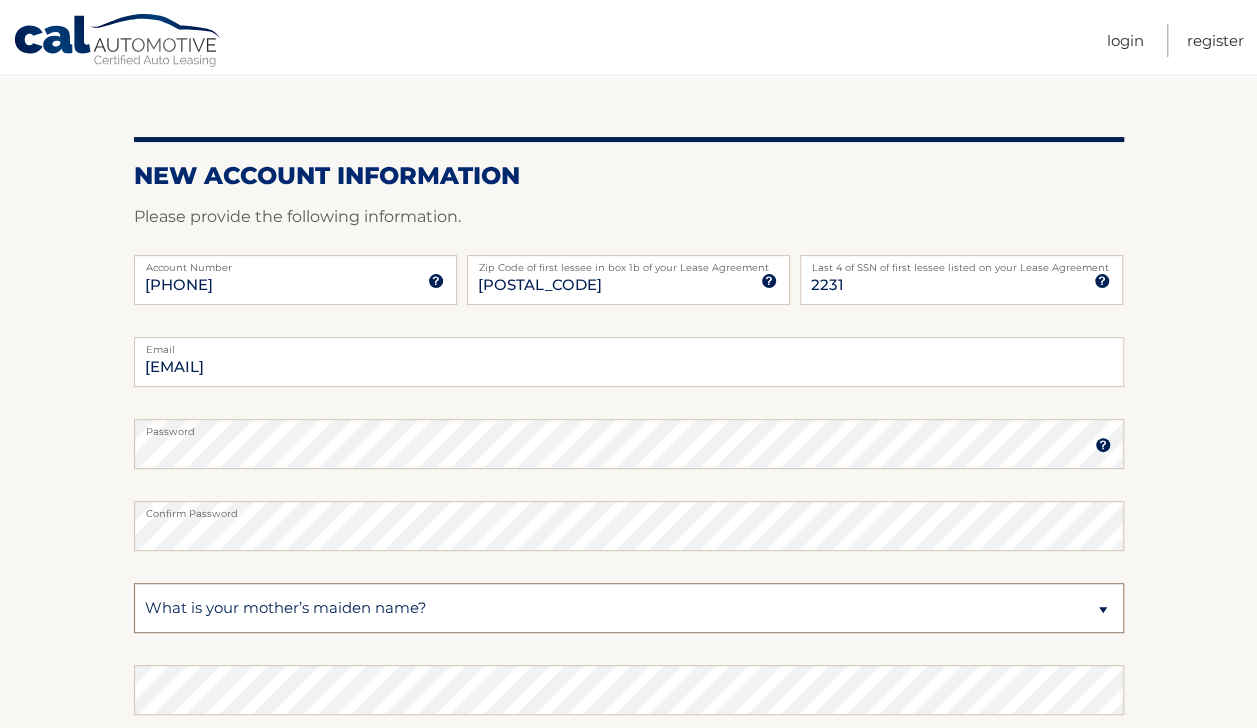 scroll, scrollTop: 186, scrollLeft: 0, axis: vertical 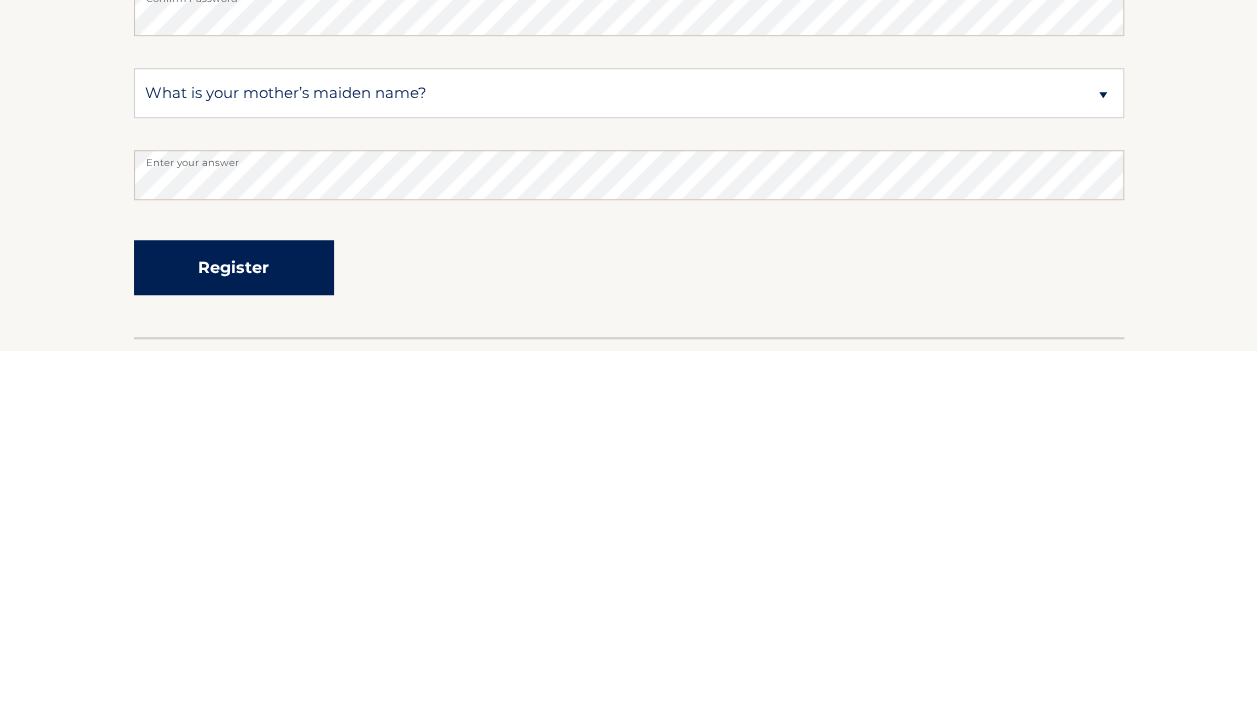 click on "Register" at bounding box center (234, 645) 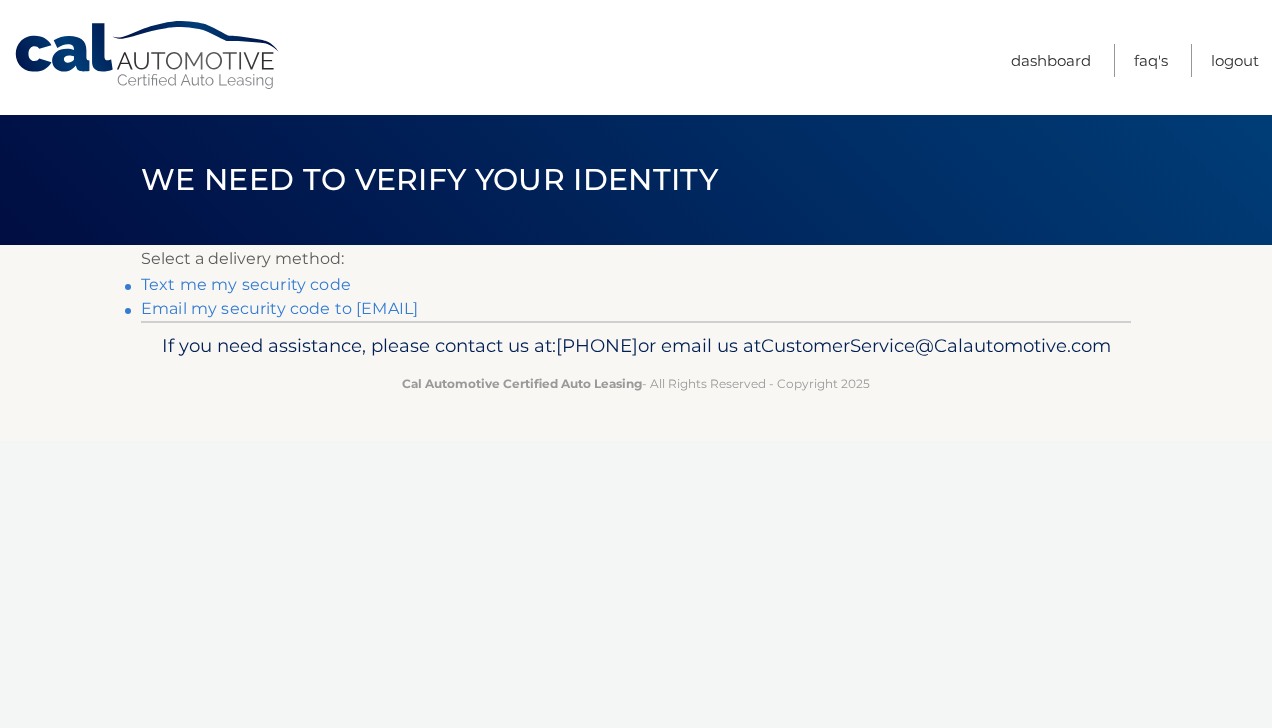 scroll, scrollTop: 0, scrollLeft: 0, axis: both 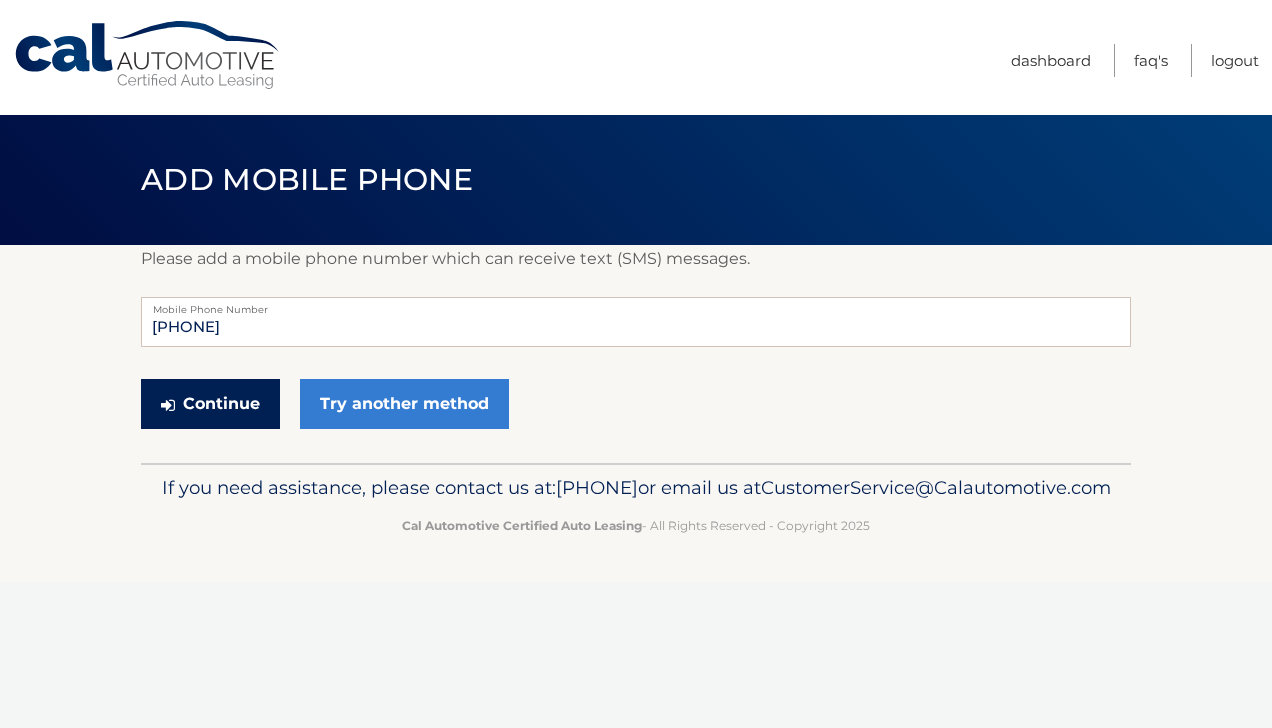 click on "Continue" at bounding box center [210, 404] 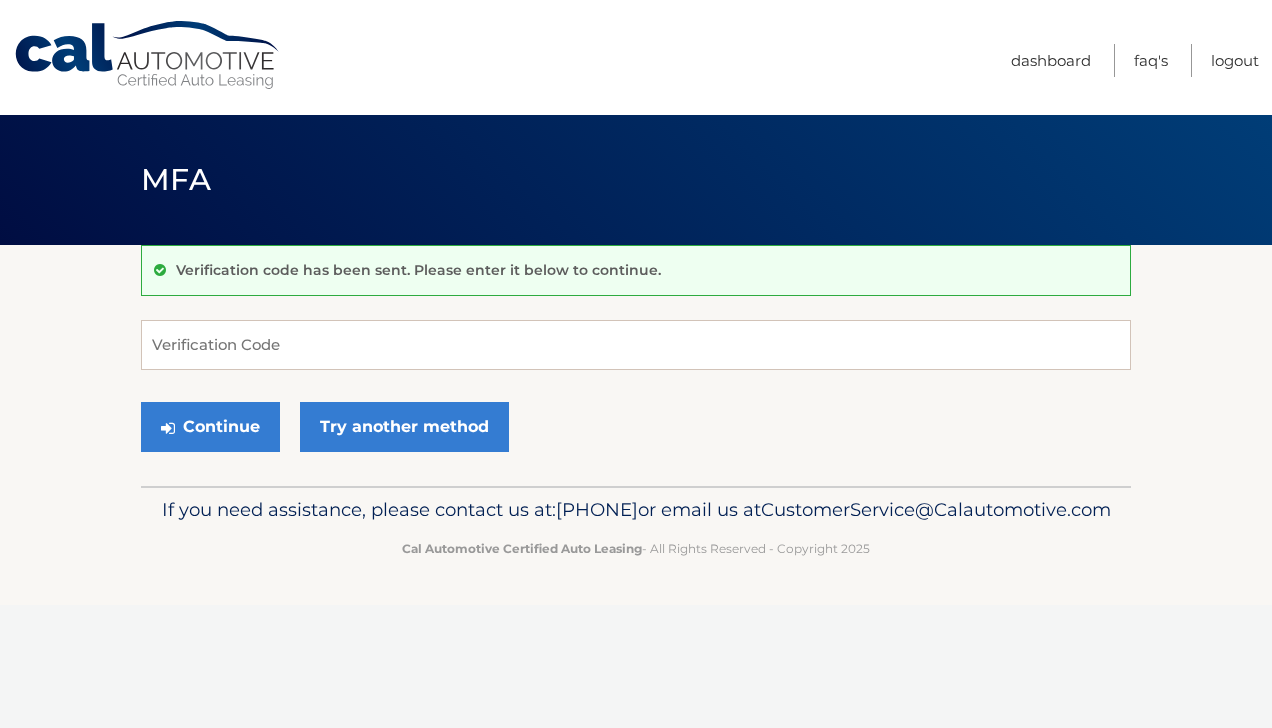 scroll, scrollTop: 0, scrollLeft: 0, axis: both 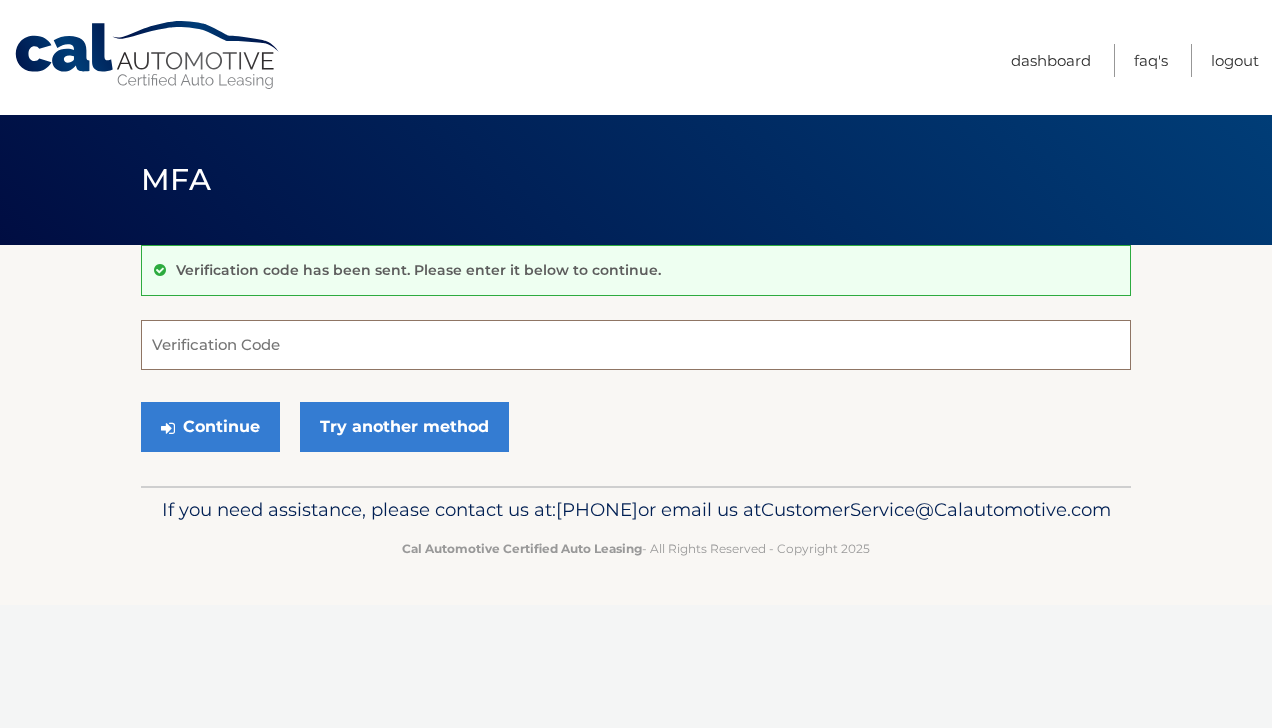 click on "Verification Code" at bounding box center (636, 345) 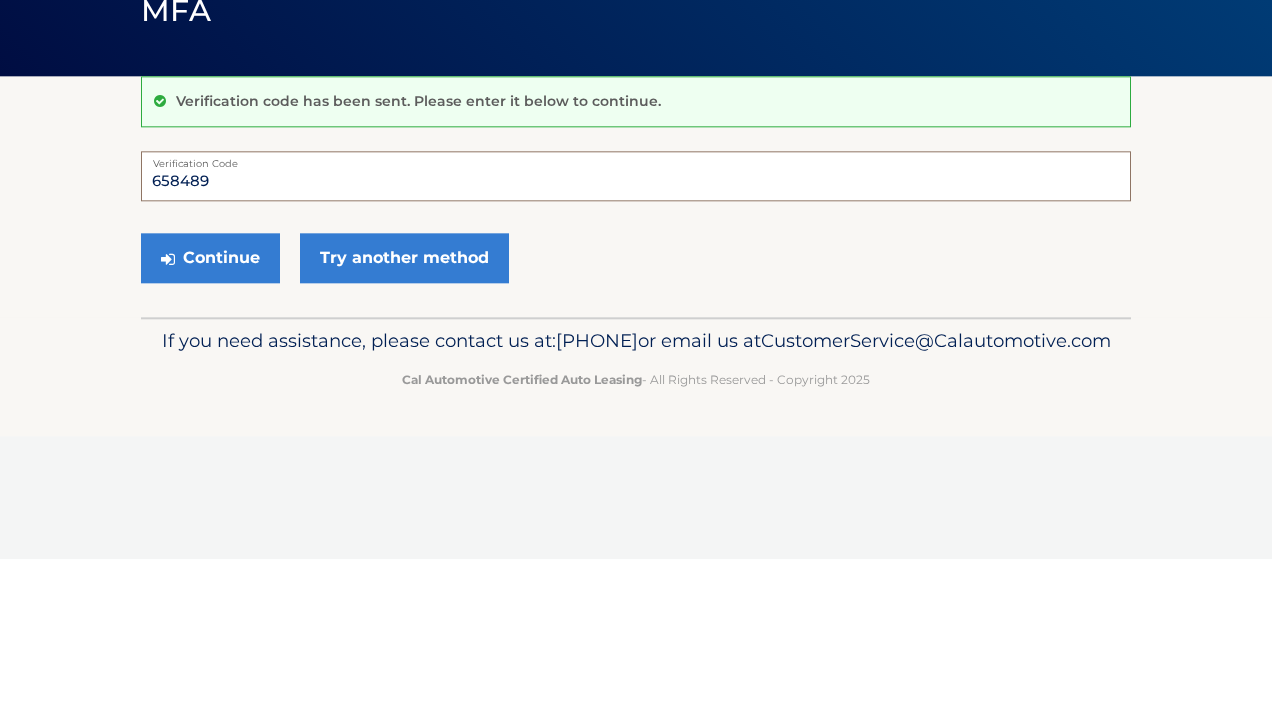 type on "658489" 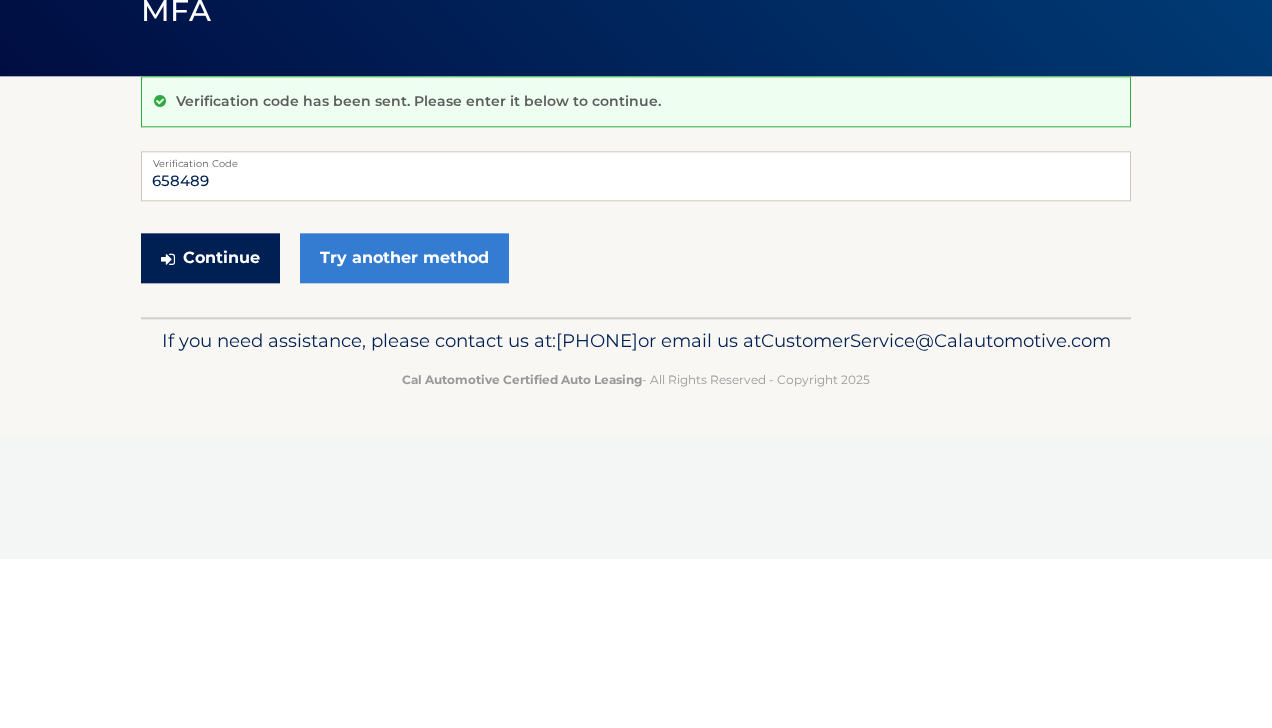click on "Continue" at bounding box center [210, 427] 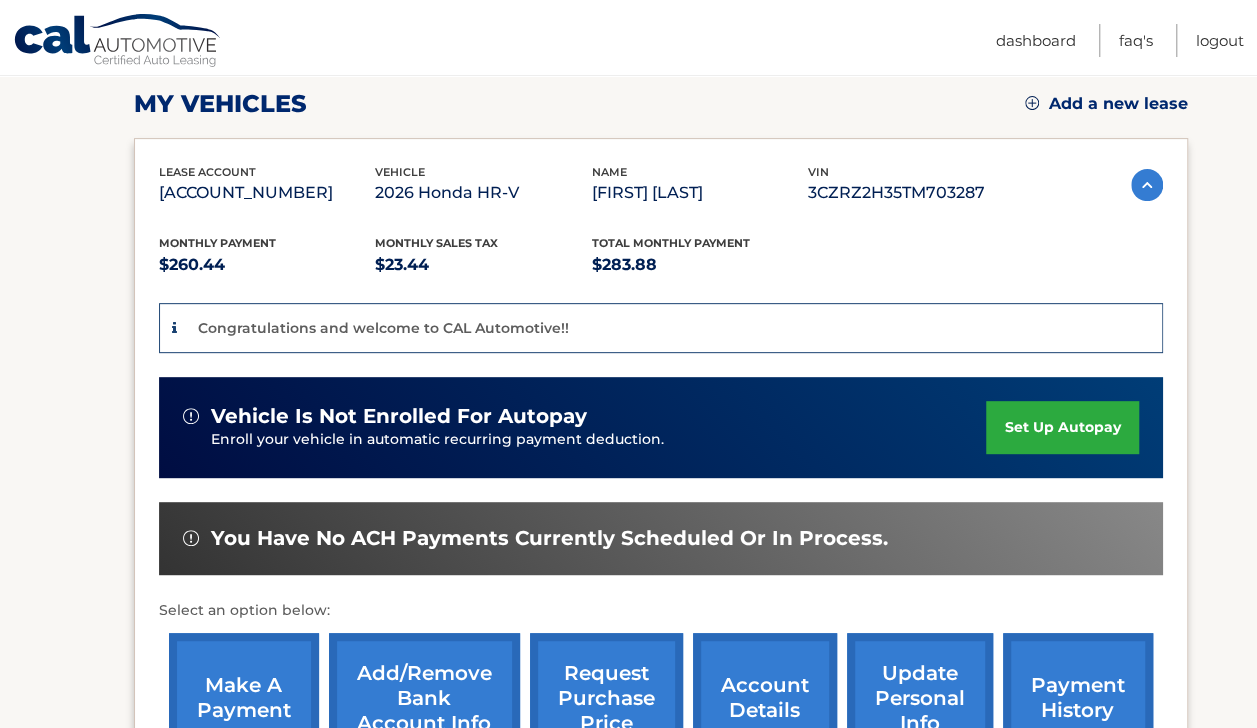 scroll, scrollTop: 277, scrollLeft: 0, axis: vertical 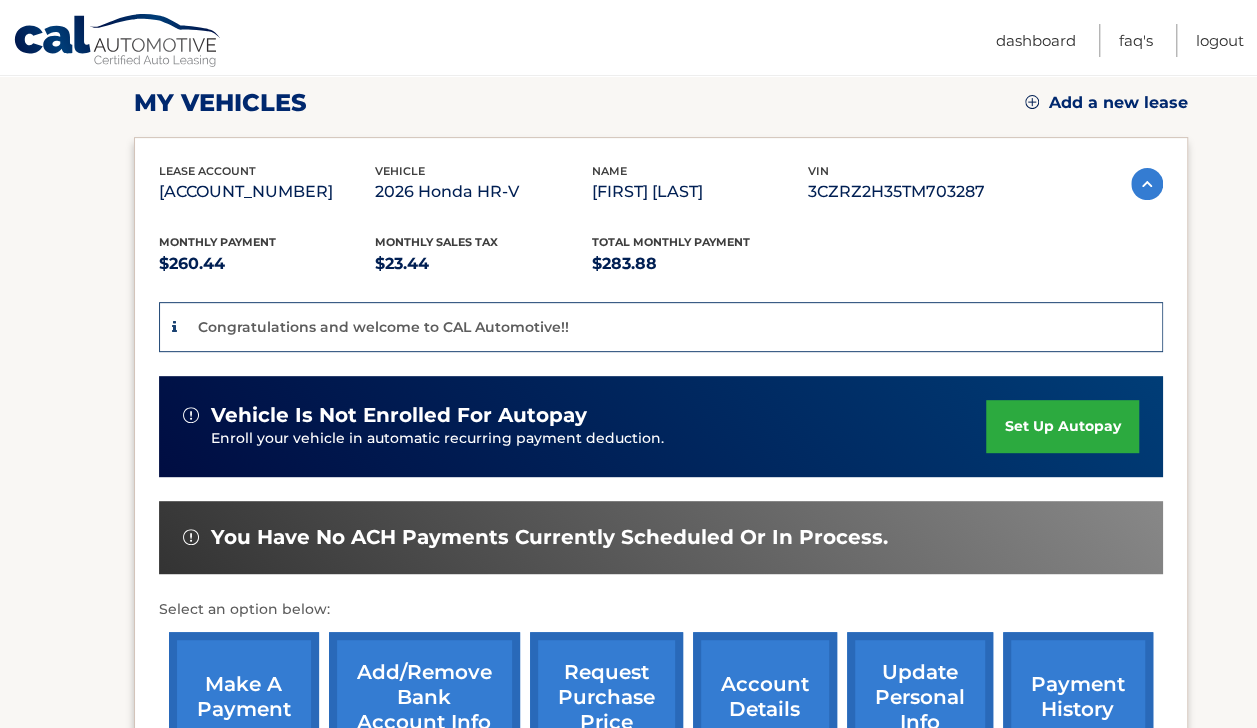 click on "set up autopay" at bounding box center (1062, 426) 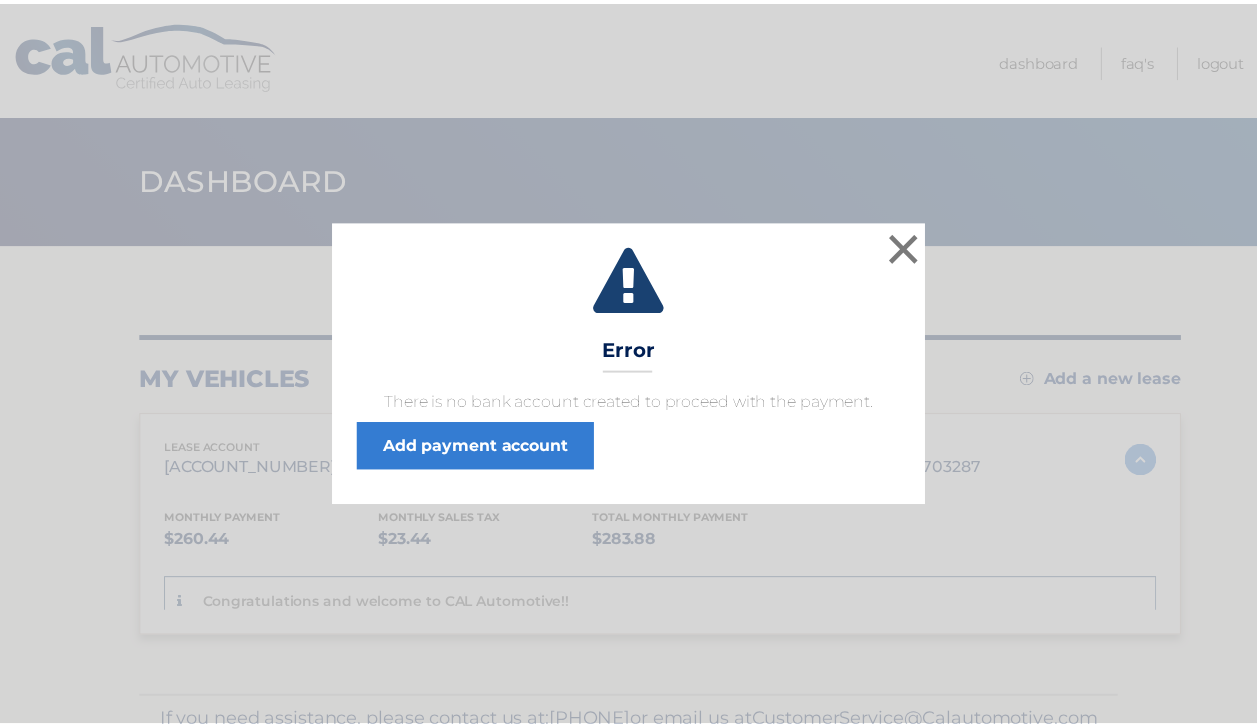 scroll, scrollTop: 0, scrollLeft: 0, axis: both 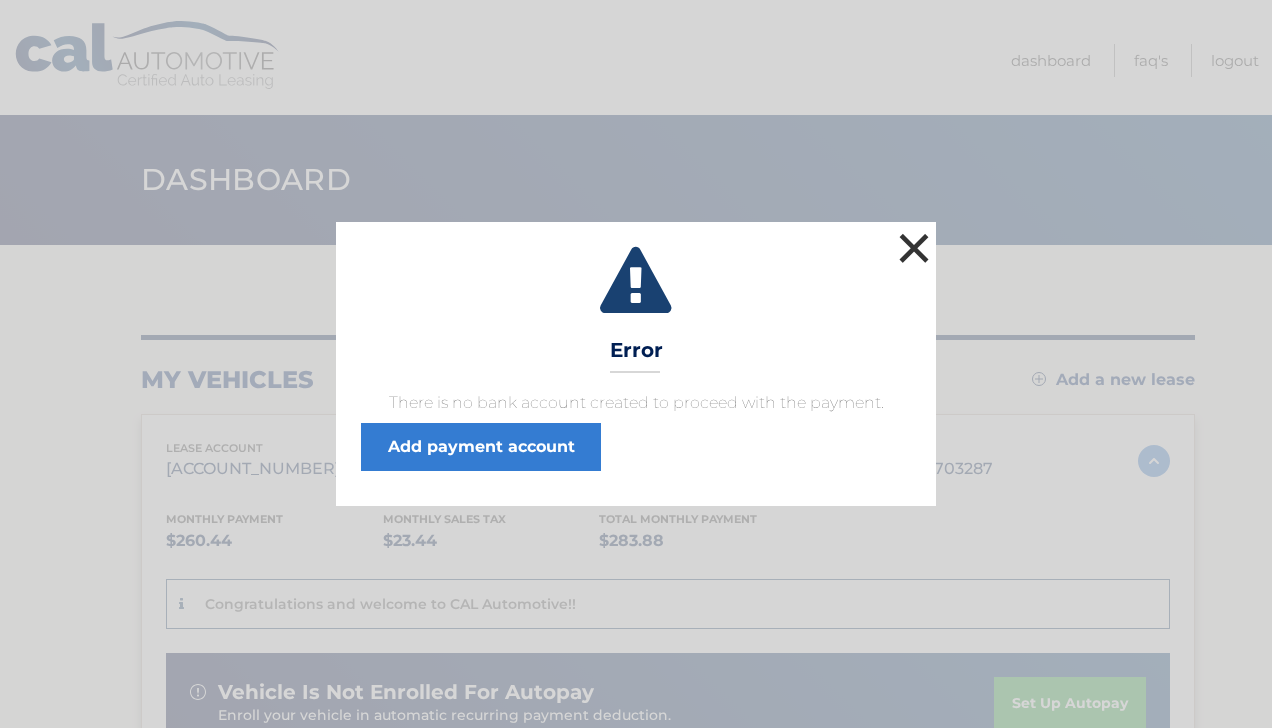 click on "×" at bounding box center [914, 248] 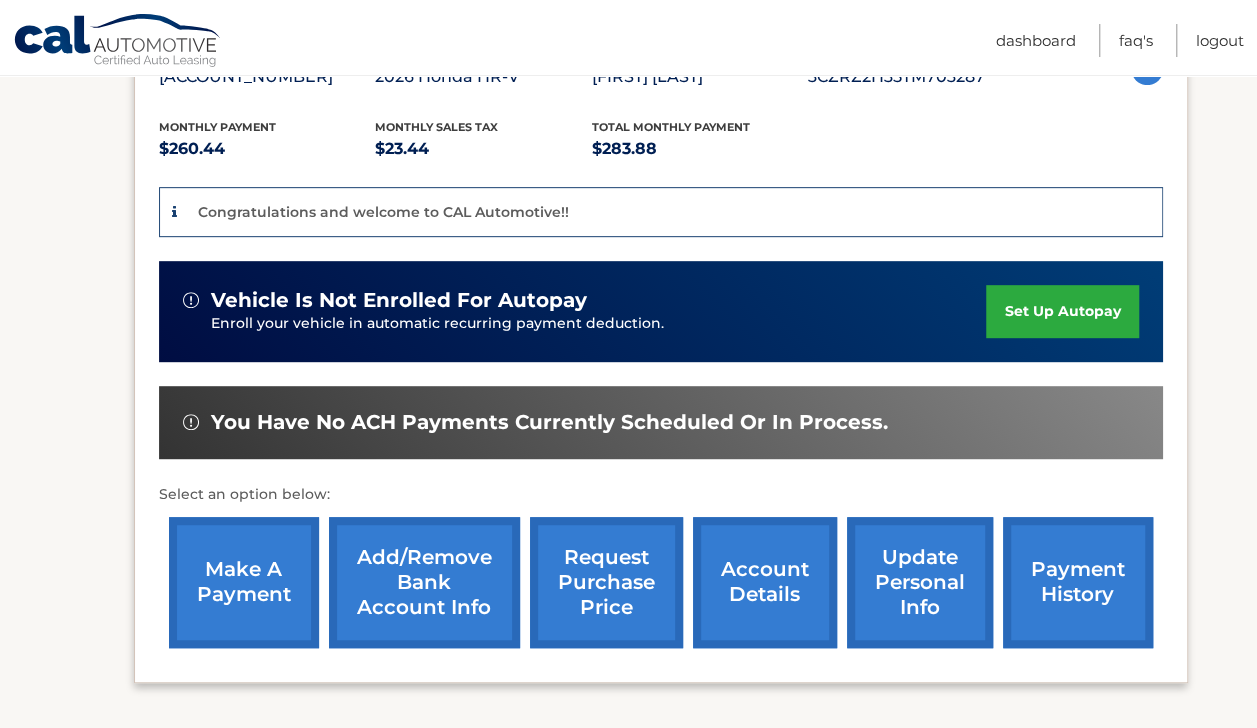scroll, scrollTop: 389, scrollLeft: 0, axis: vertical 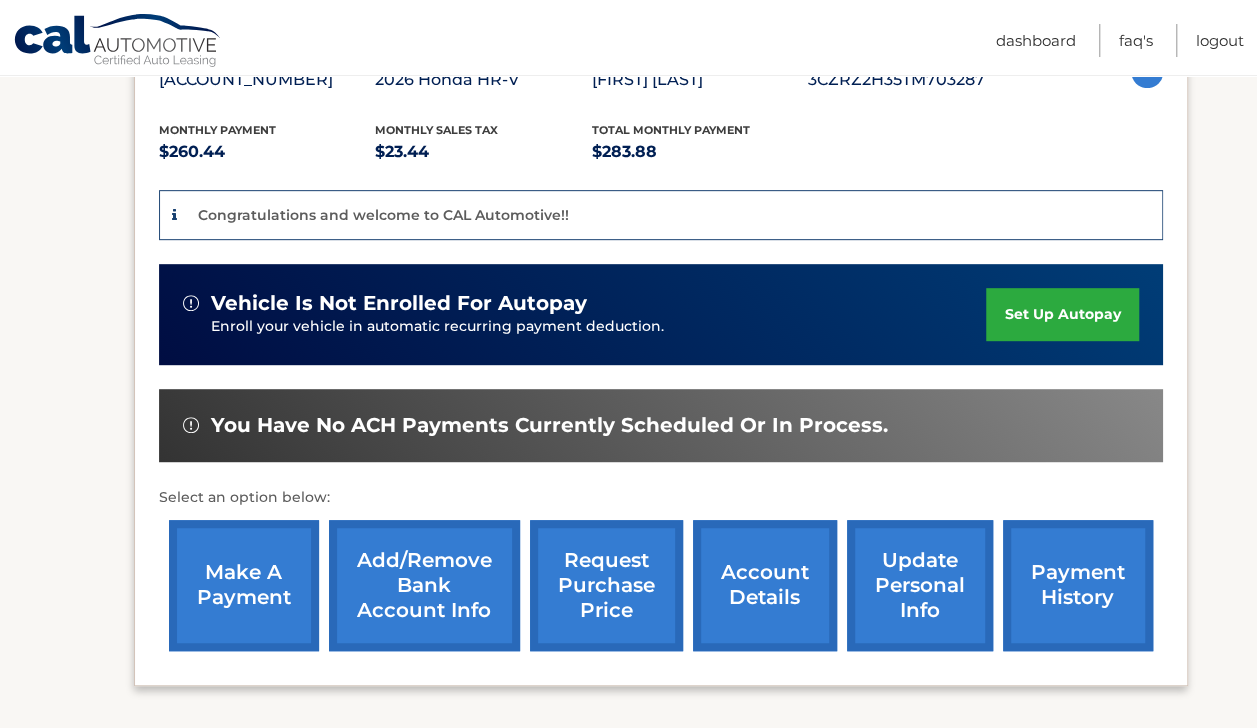 click on "set up autopay" at bounding box center [1062, 314] 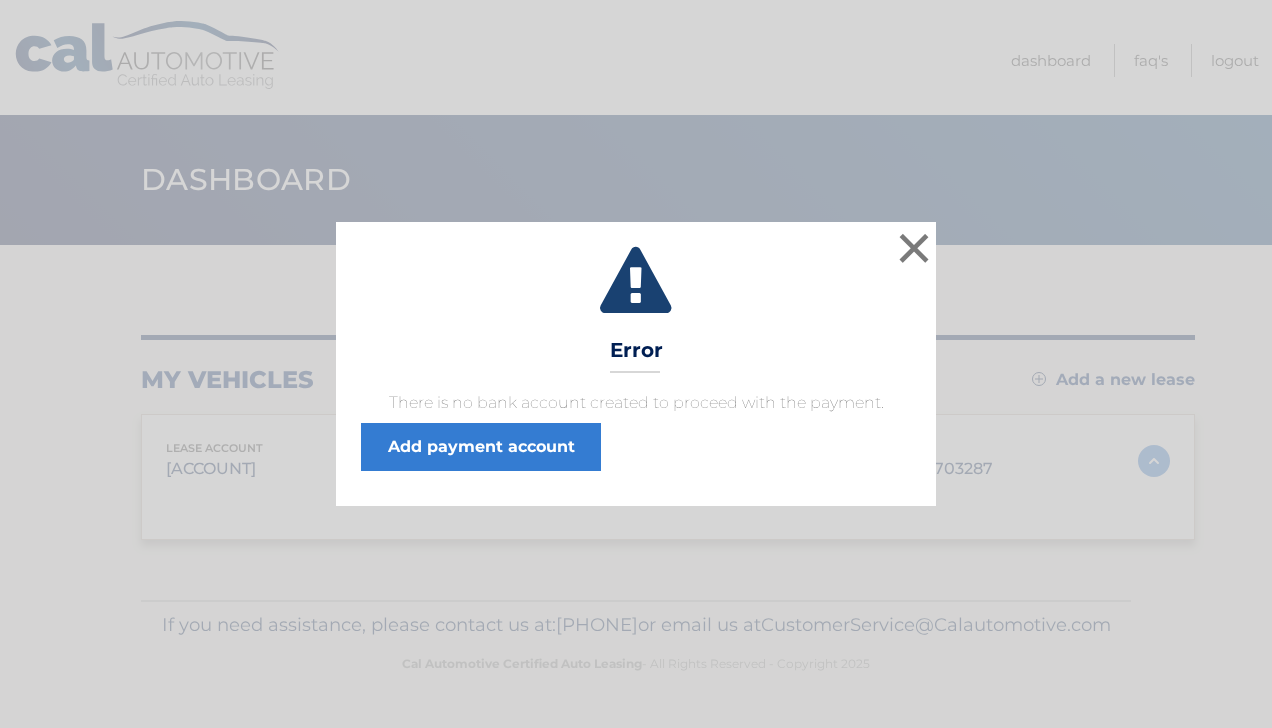 scroll, scrollTop: 0, scrollLeft: 0, axis: both 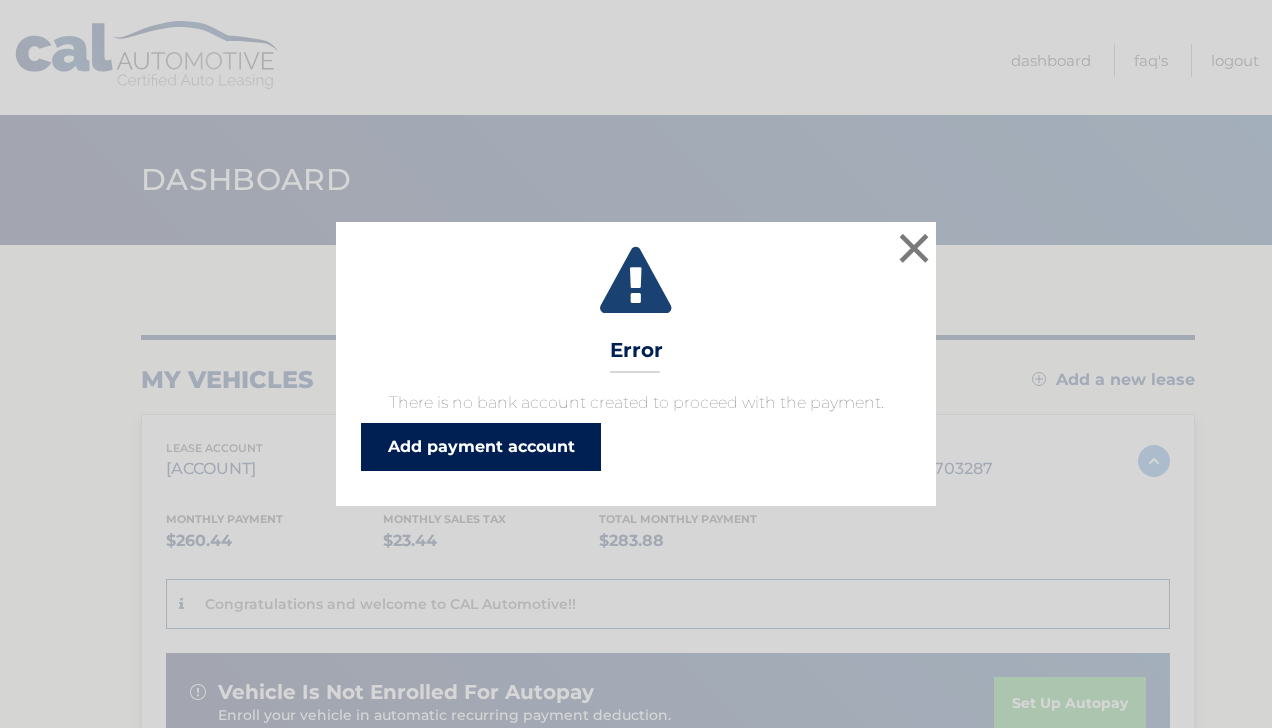 click on "Add payment account" at bounding box center [481, 447] 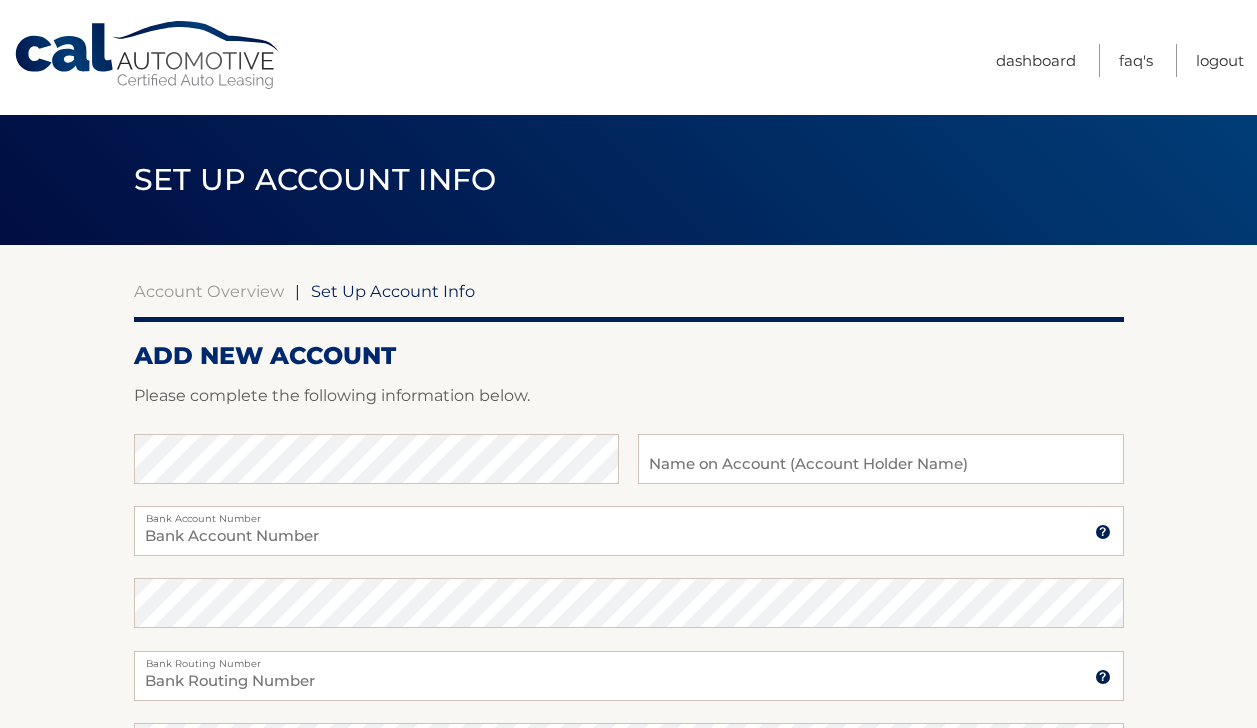 scroll, scrollTop: 0, scrollLeft: 0, axis: both 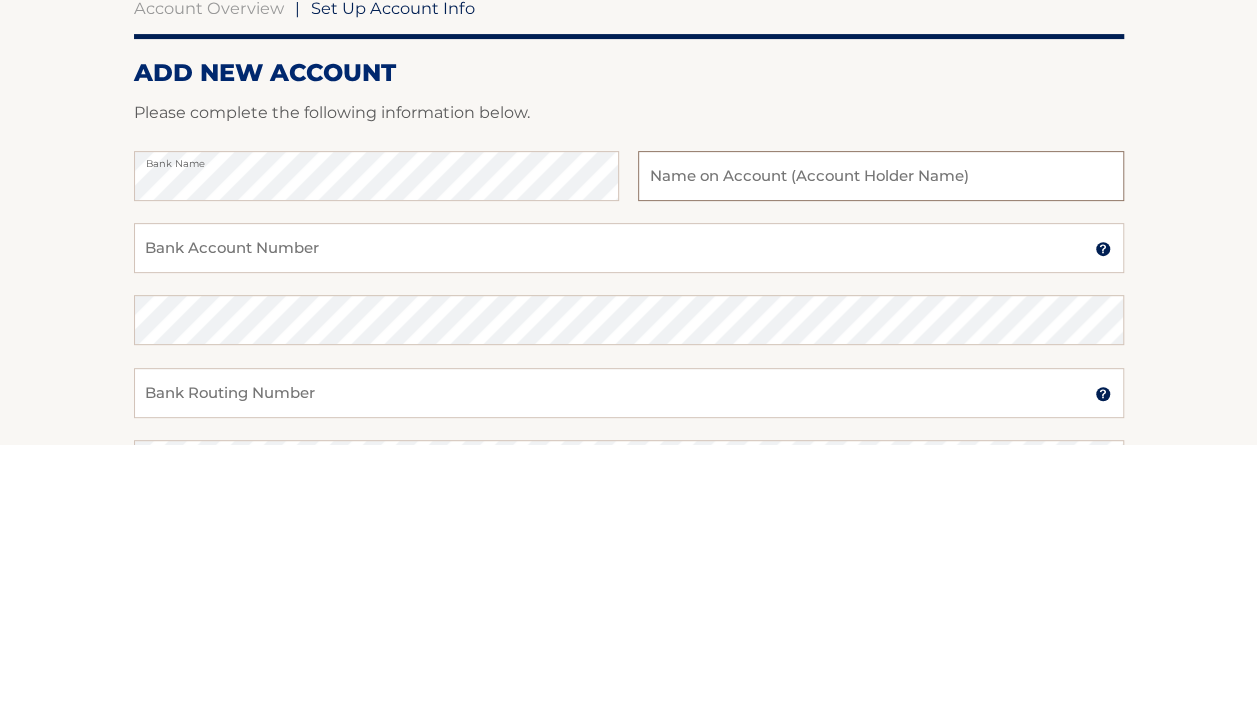 click at bounding box center [880, 459] 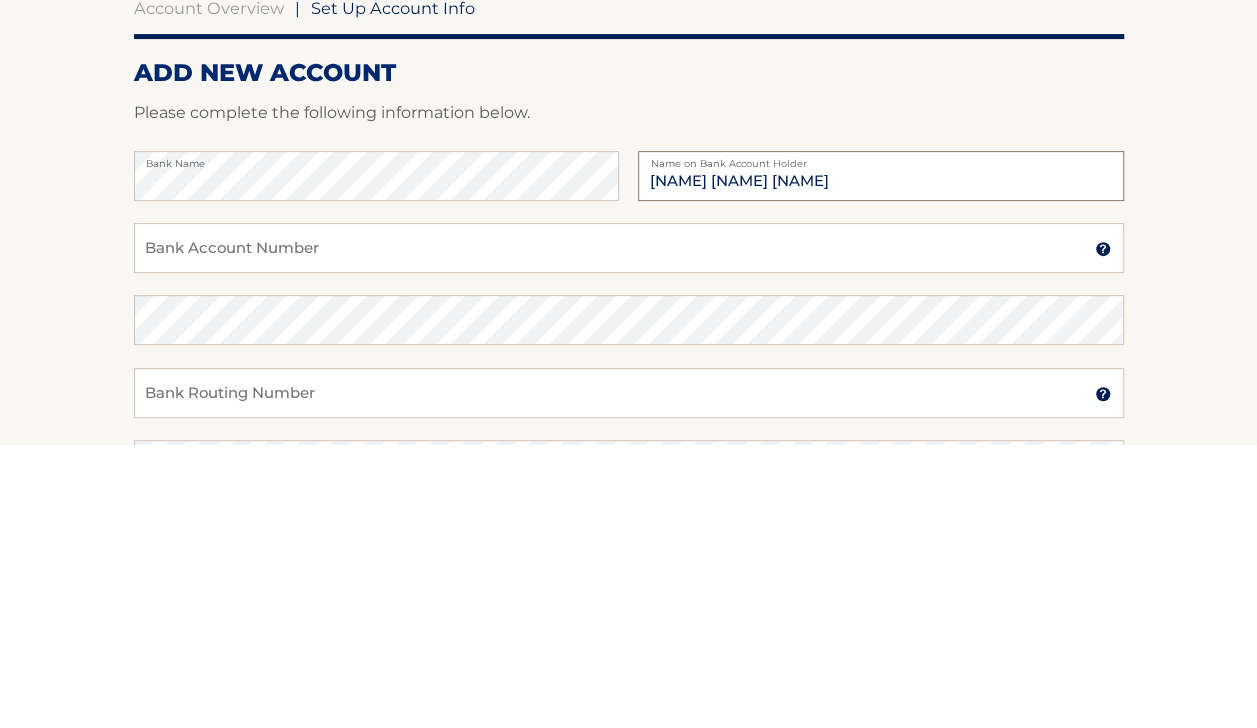 type on "[NAME] [NAME] [NAME]" 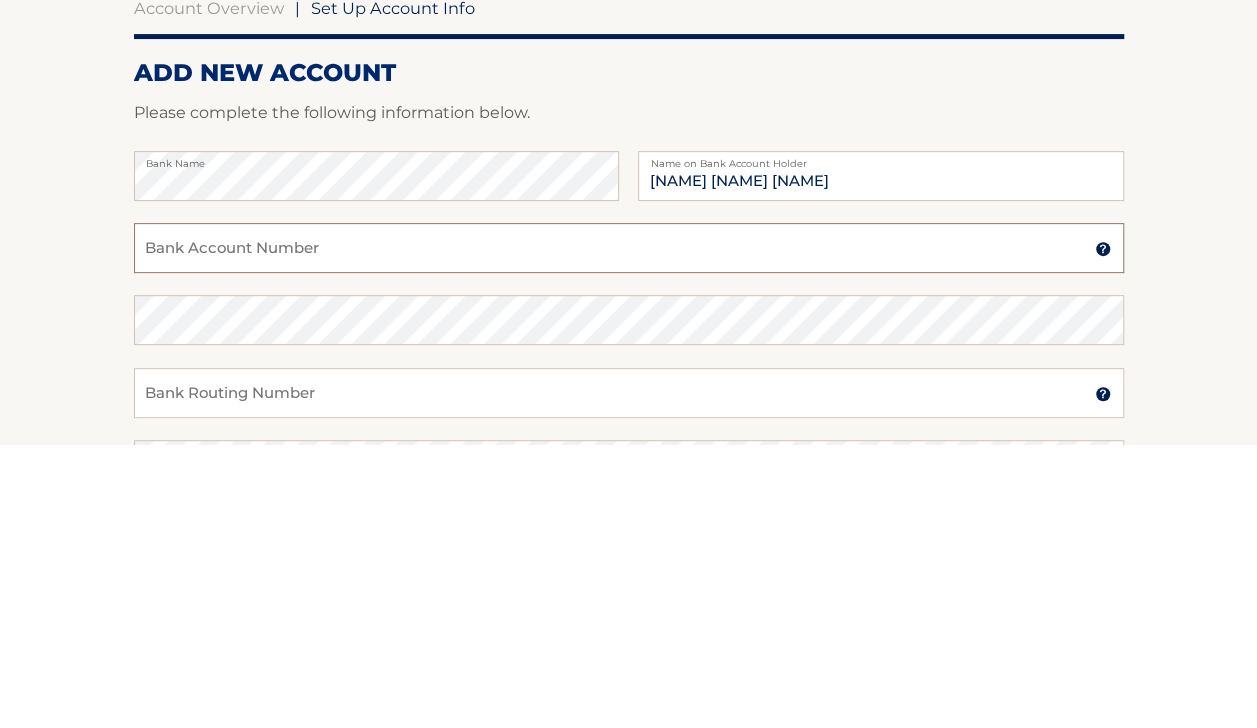 click on "Bank Account Number" at bounding box center (629, 531) 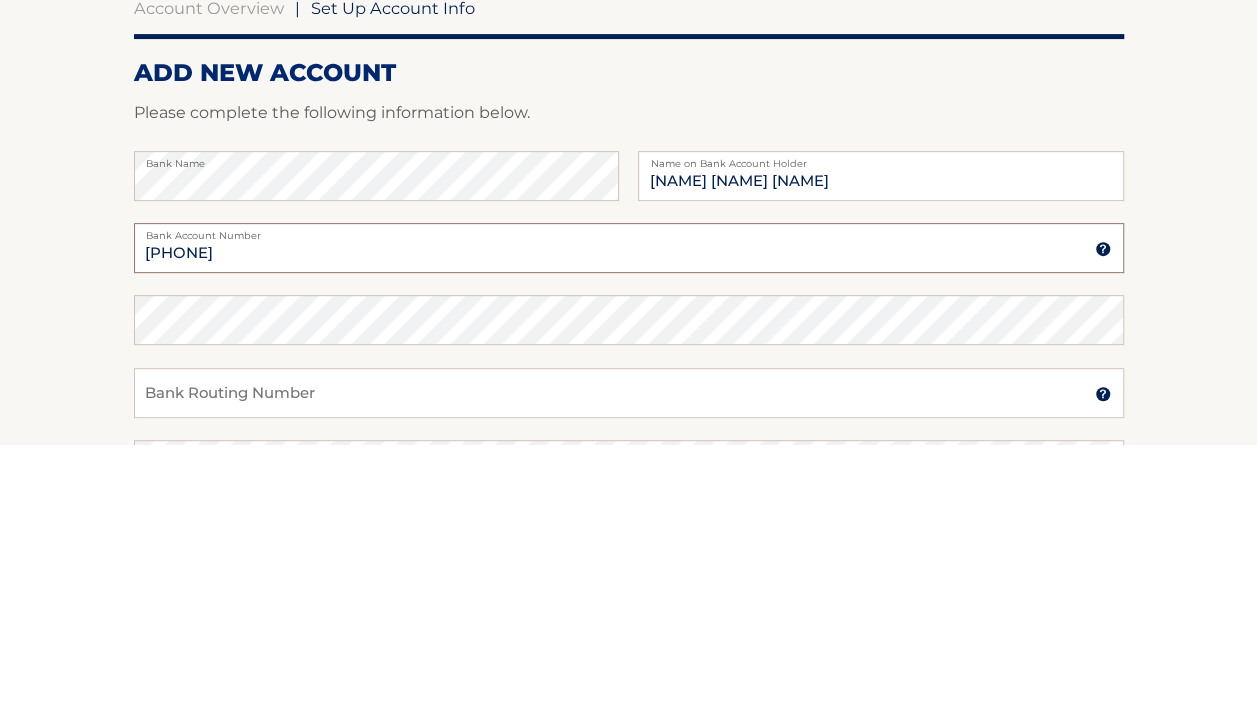 type on "[PHONE]" 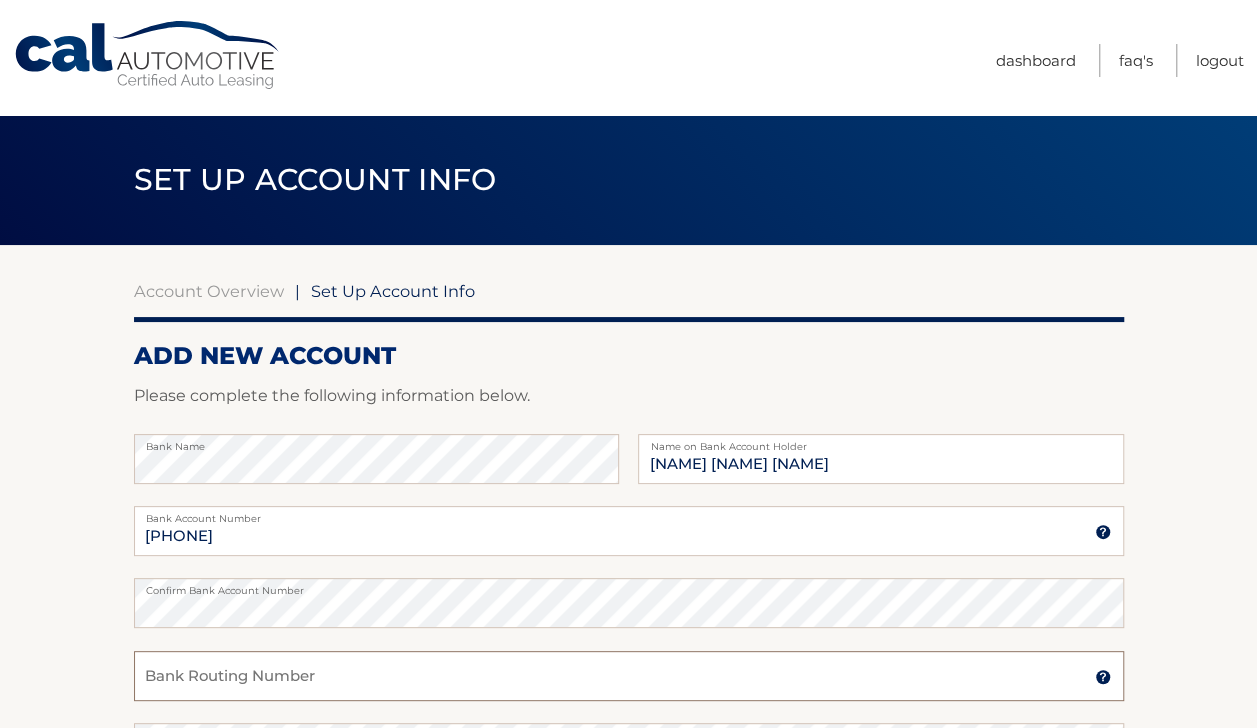 click on "Bank Routing Number" at bounding box center [629, 676] 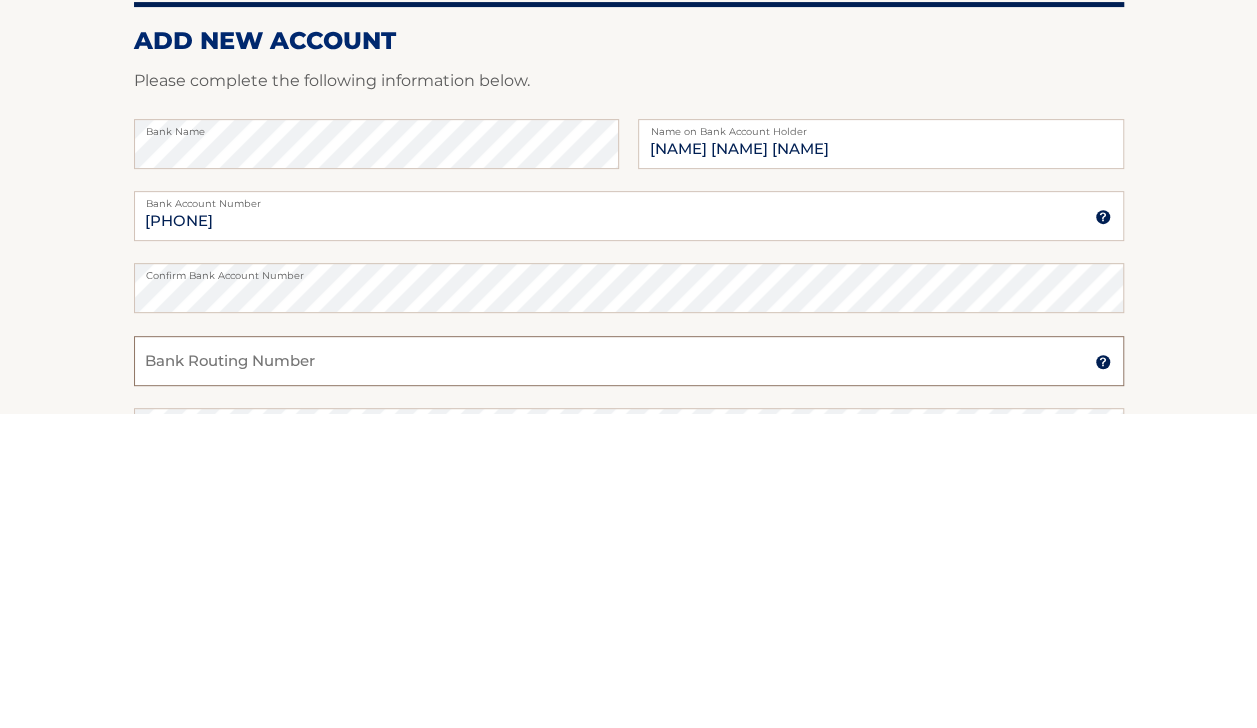 scroll, scrollTop: 123, scrollLeft: 0, axis: vertical 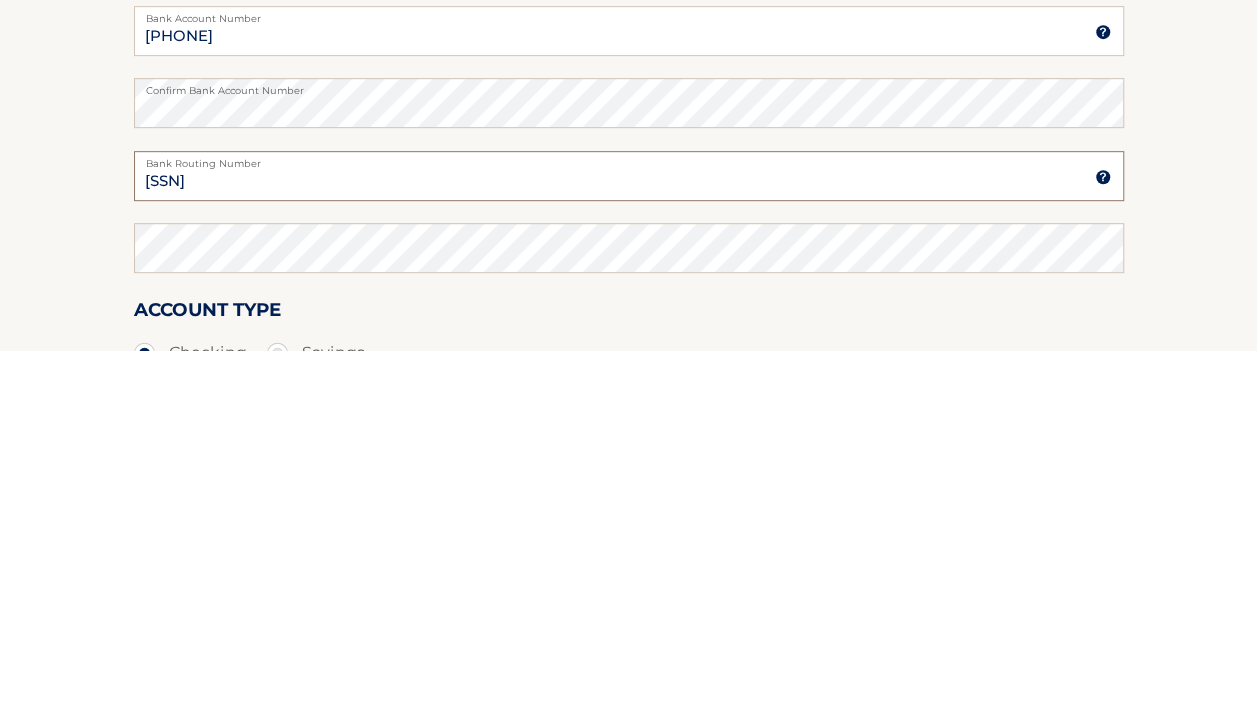 type on "[SSN]" 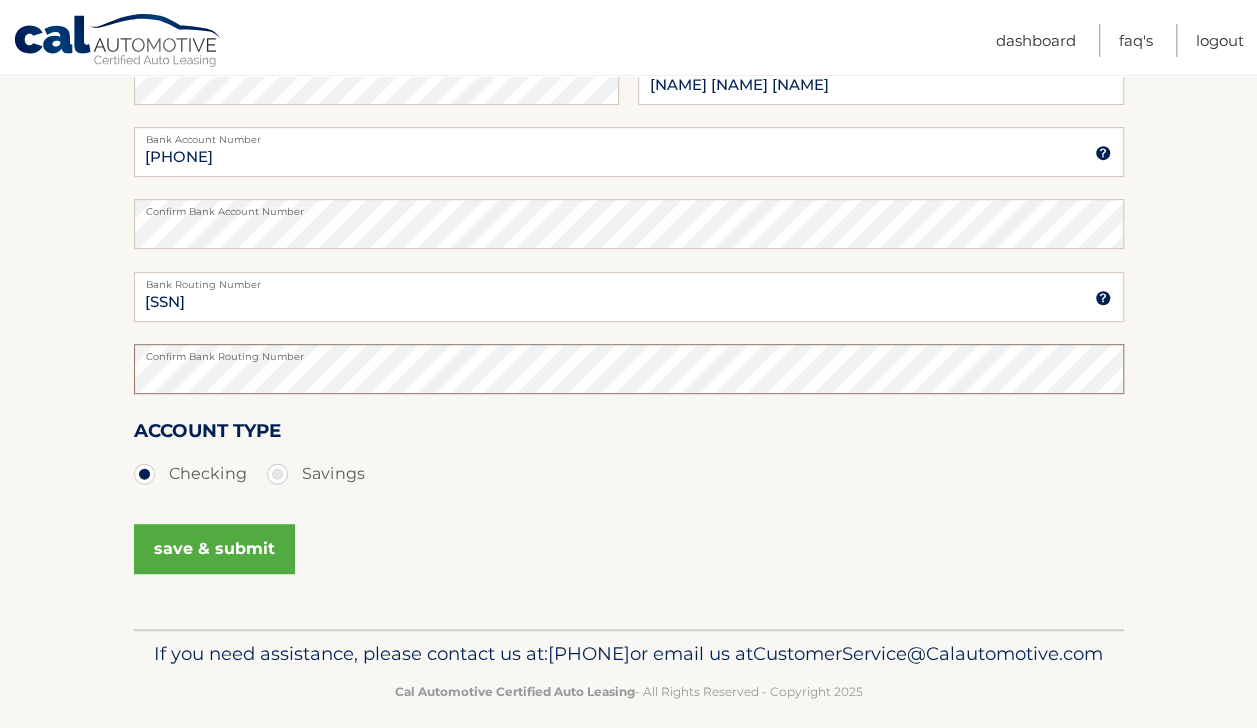 scroll, scrollTop: 380, scrollLeft: 0, axis: vertical 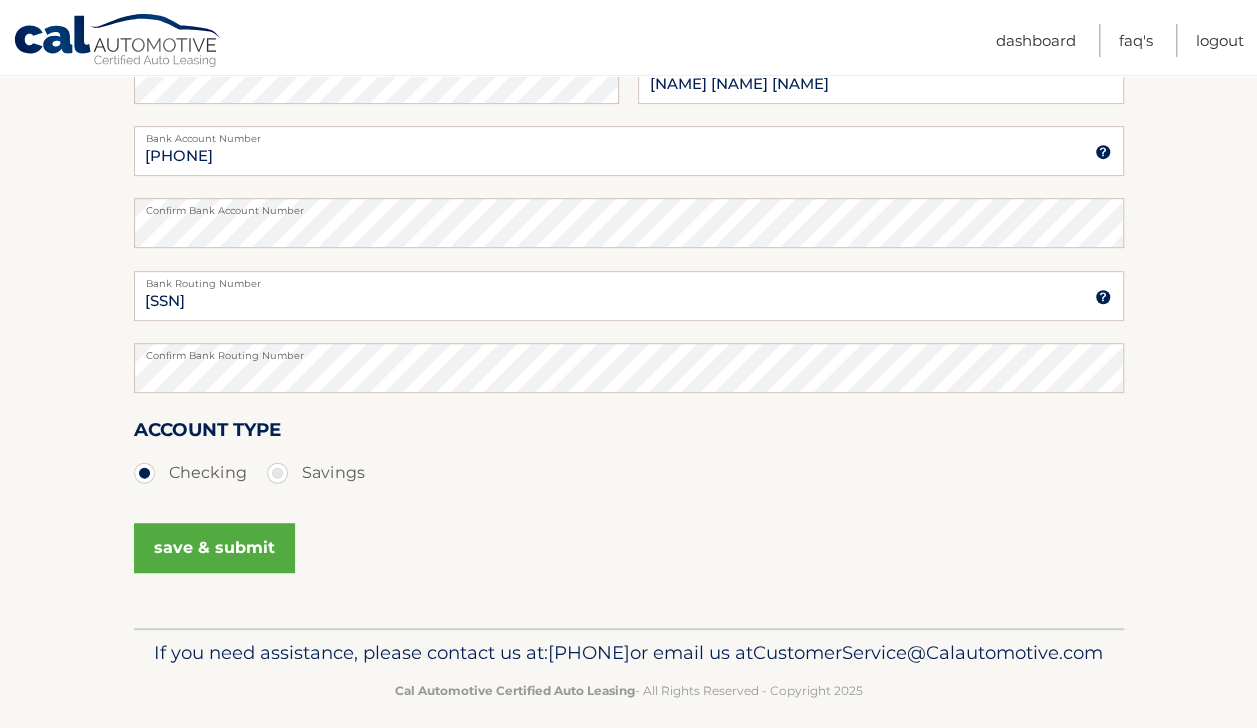 click on "save & submit" at bounding box center [214, 548] 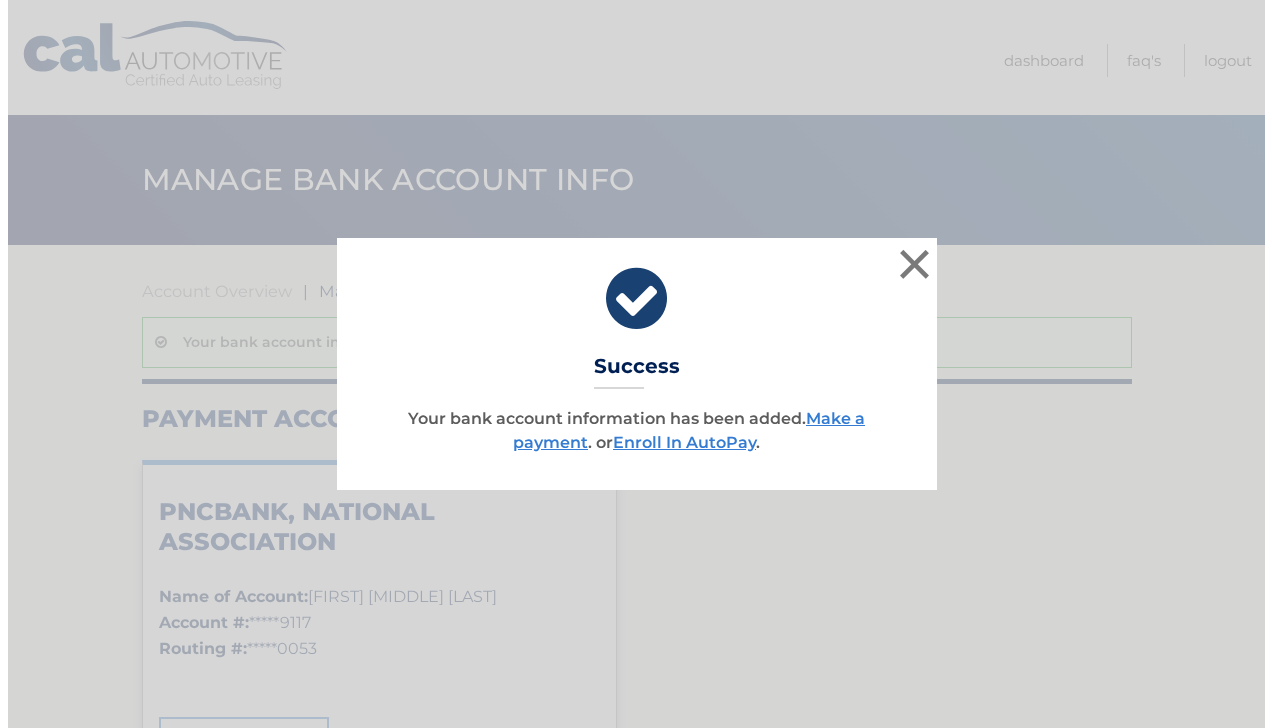 scroll, scrollTop: 0, scrollLeft: 0, axis: both 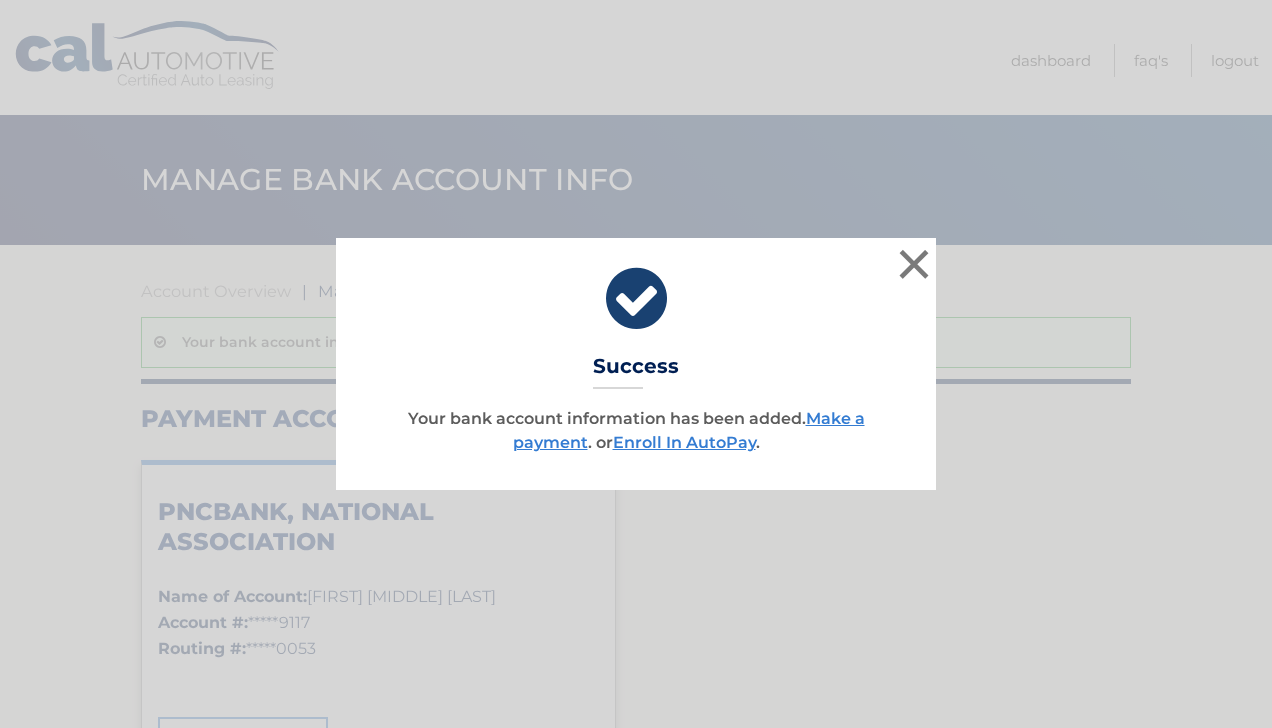 click on "Enroll In AutoPay" at bounding box center [684, 442] 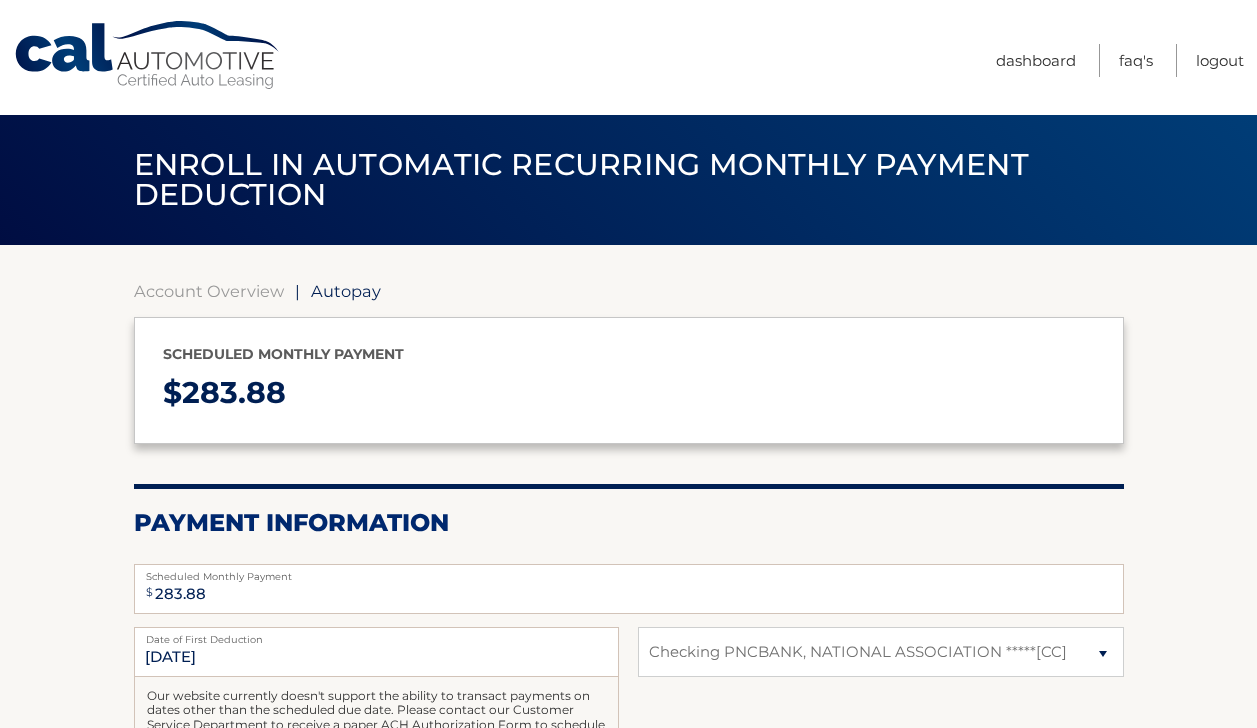 select on "YzdkZWIzMWUtZjY2NC00NWUyLWJiOGEtMWY0N2M4MzVkOGVk" 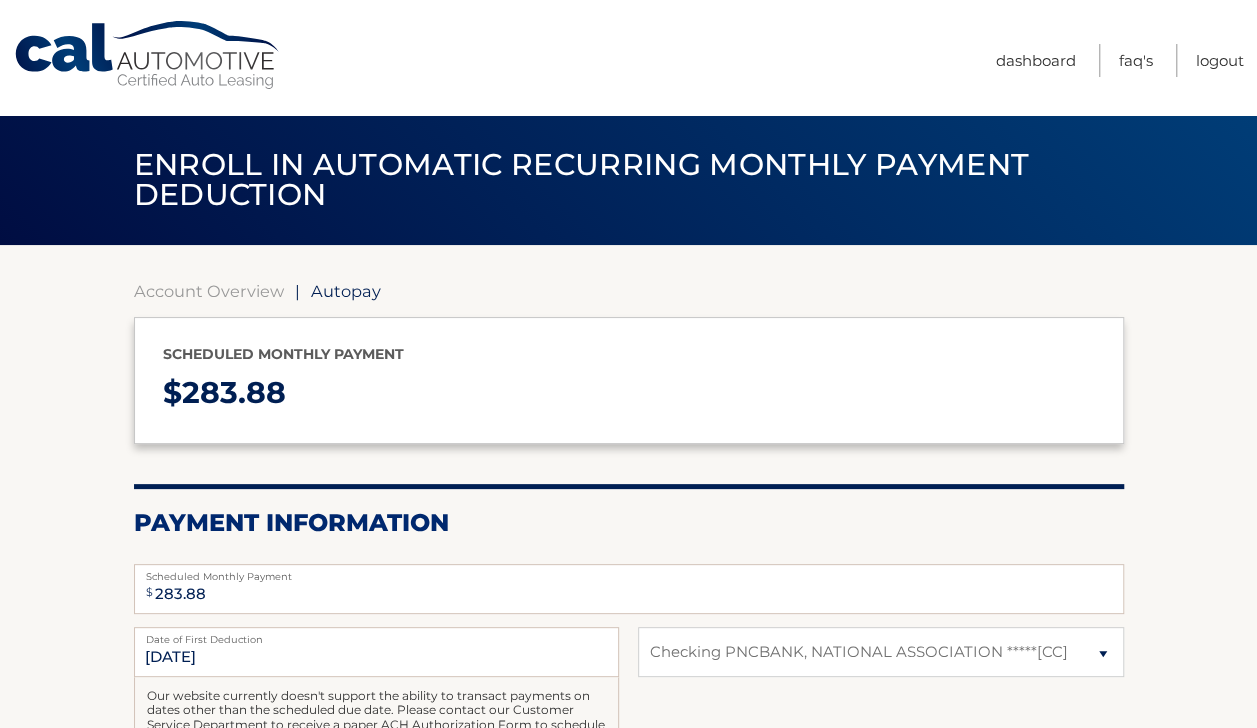 click on "Account Overview
|
Autopay
Scheduled monthly payment
$ 283.88
Payment Information
$
283.88
Scheduled Monthly Payment
Monthly Deduction cannot exceed amount of 2 monthly payments.  Please adjust.
[DATE]
Date of First Deduction
Select Bank Account
NOTE" at bounding box center [628, 621] 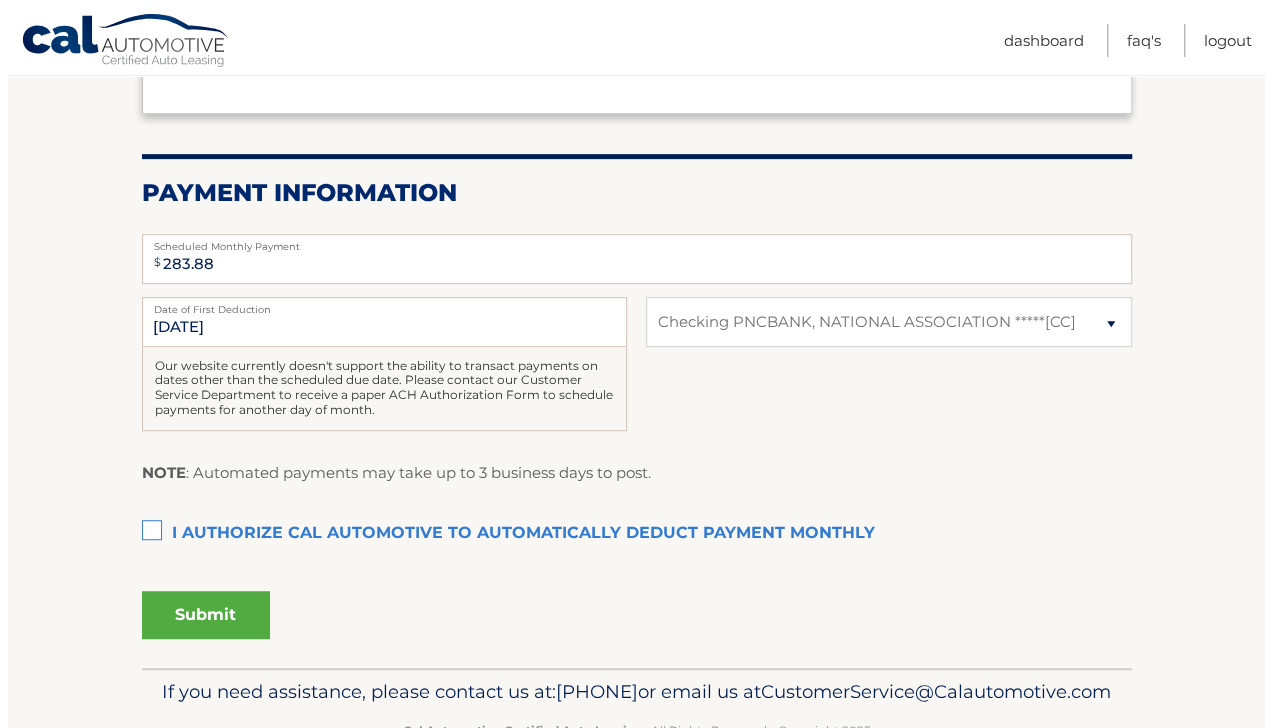 scroll, scrollTop: 331, scrollLeft: 0, axis: vertical 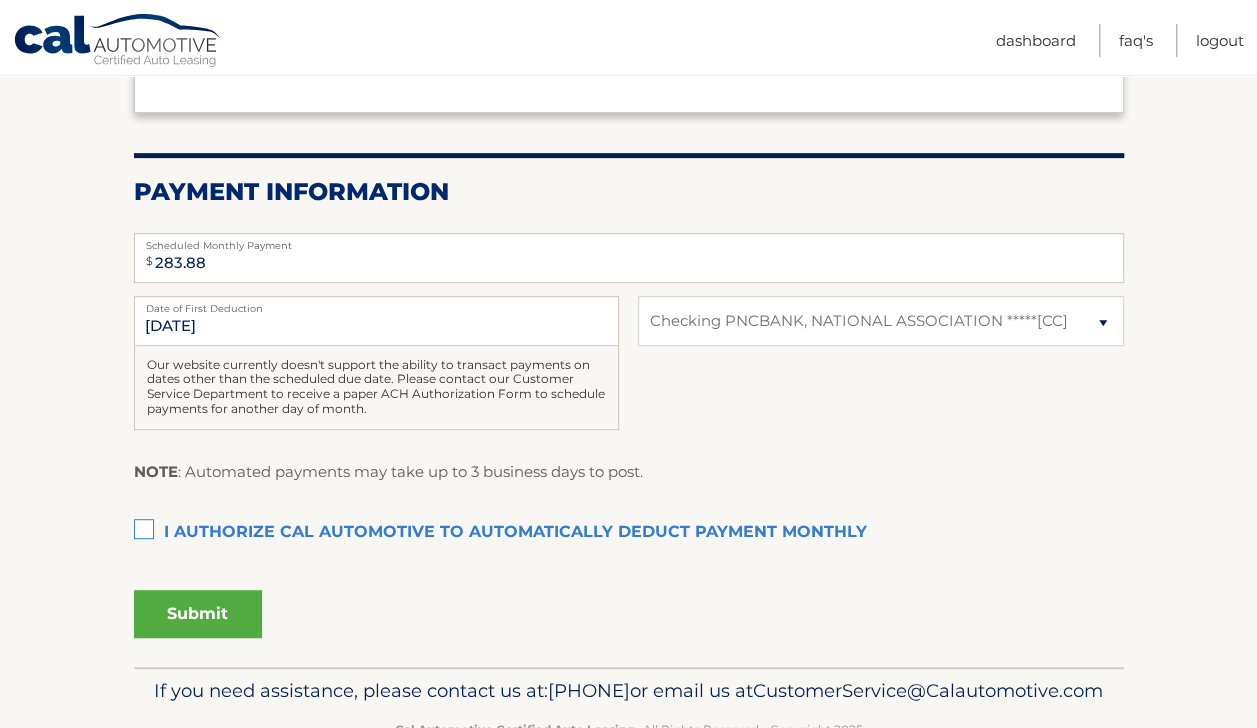 click on "I authorize cal automotive to automatically deduct payment monthly
This checkbox must be checked" at bounding box center [629, 533] 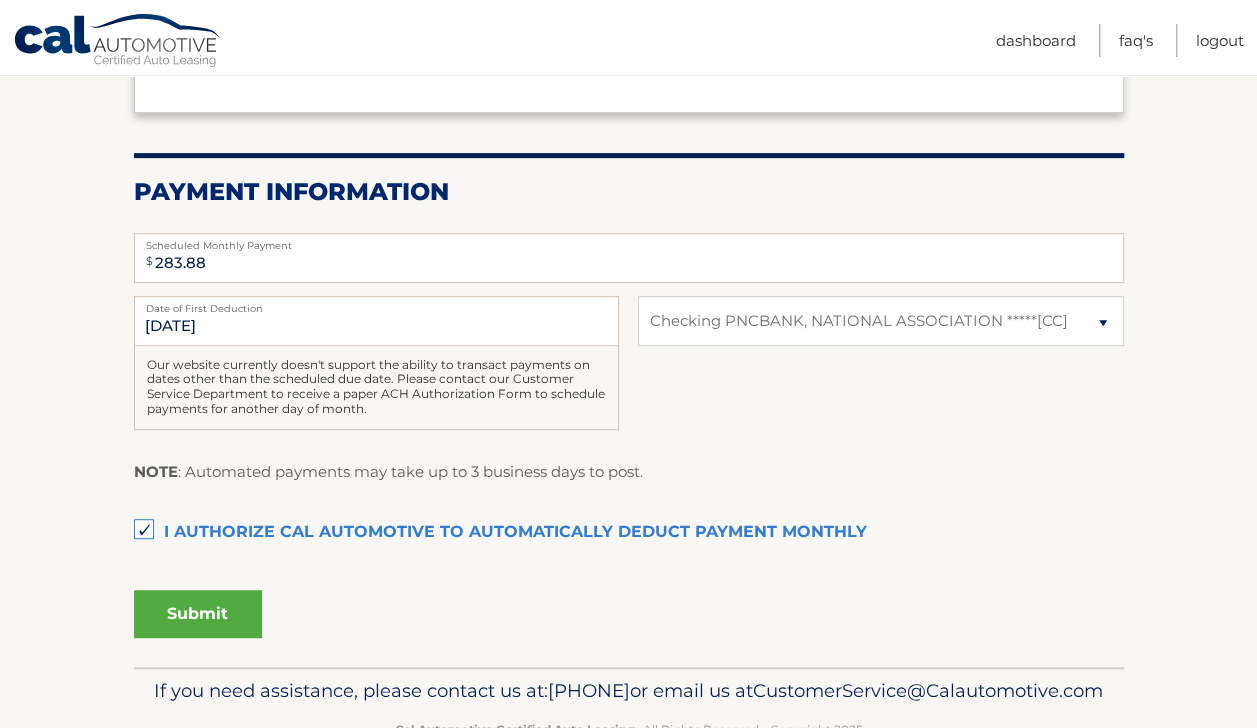 click on "Submit" at bounding box center (198, 614) 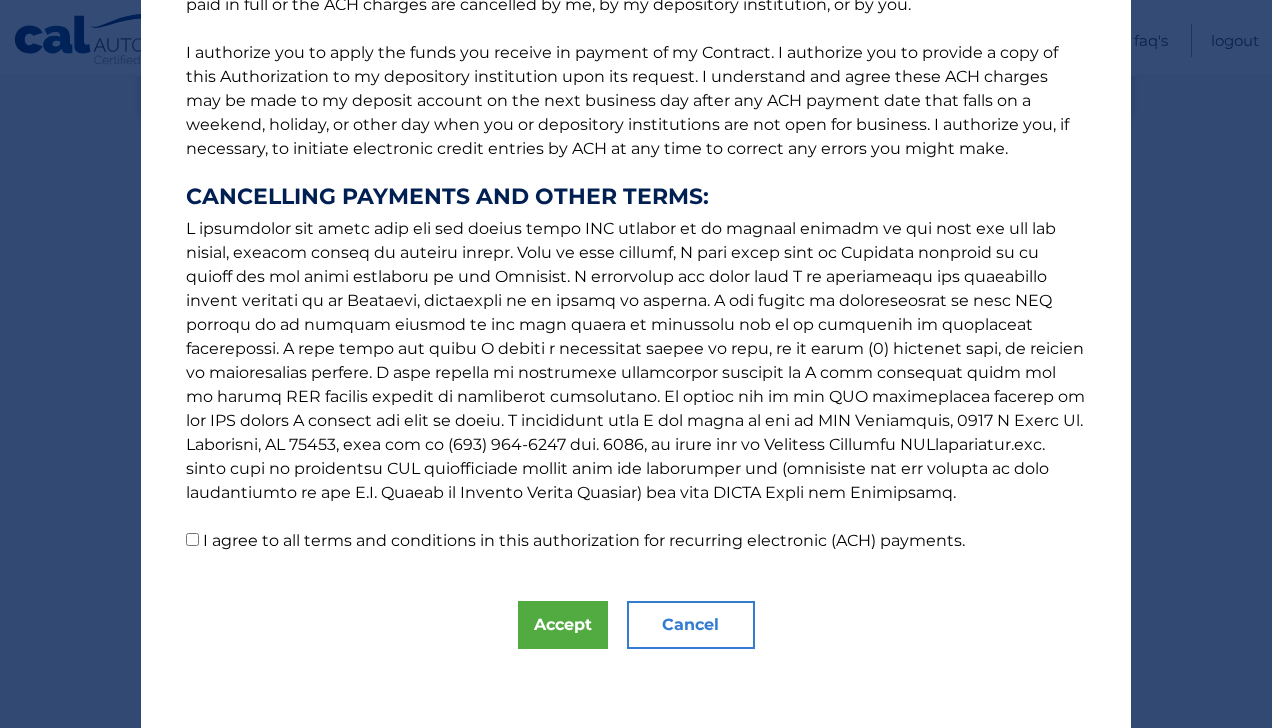scroll, scrollTop: 240, scrollLeft: 0, axis: vertical 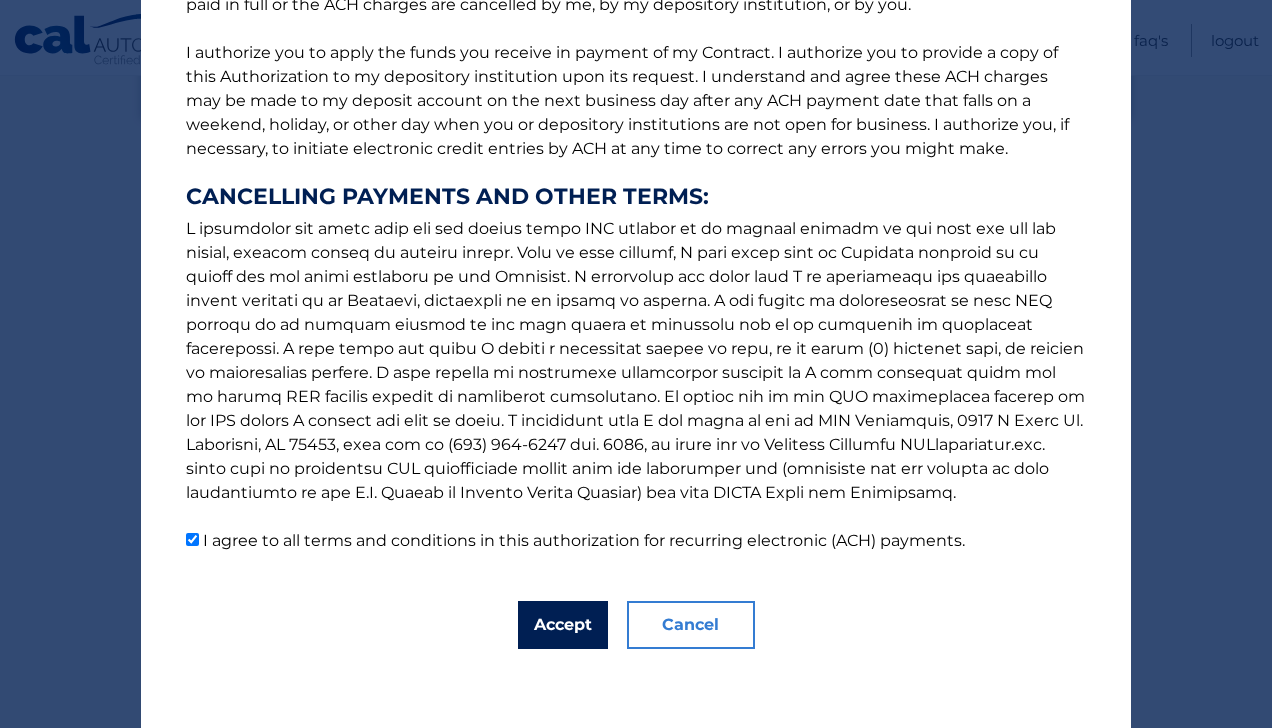click on "Accept" at bounding box center (563, 625) 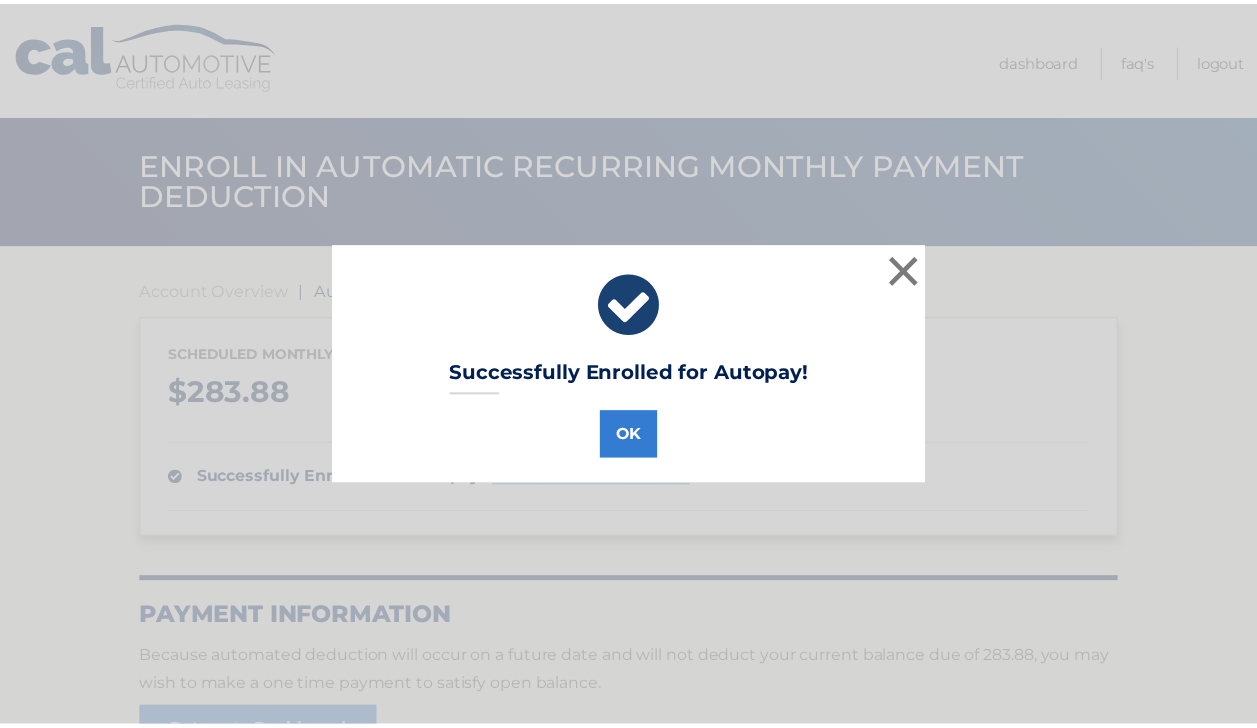scroll, scrollTop: 0, scrollLeft: 0, axis: both 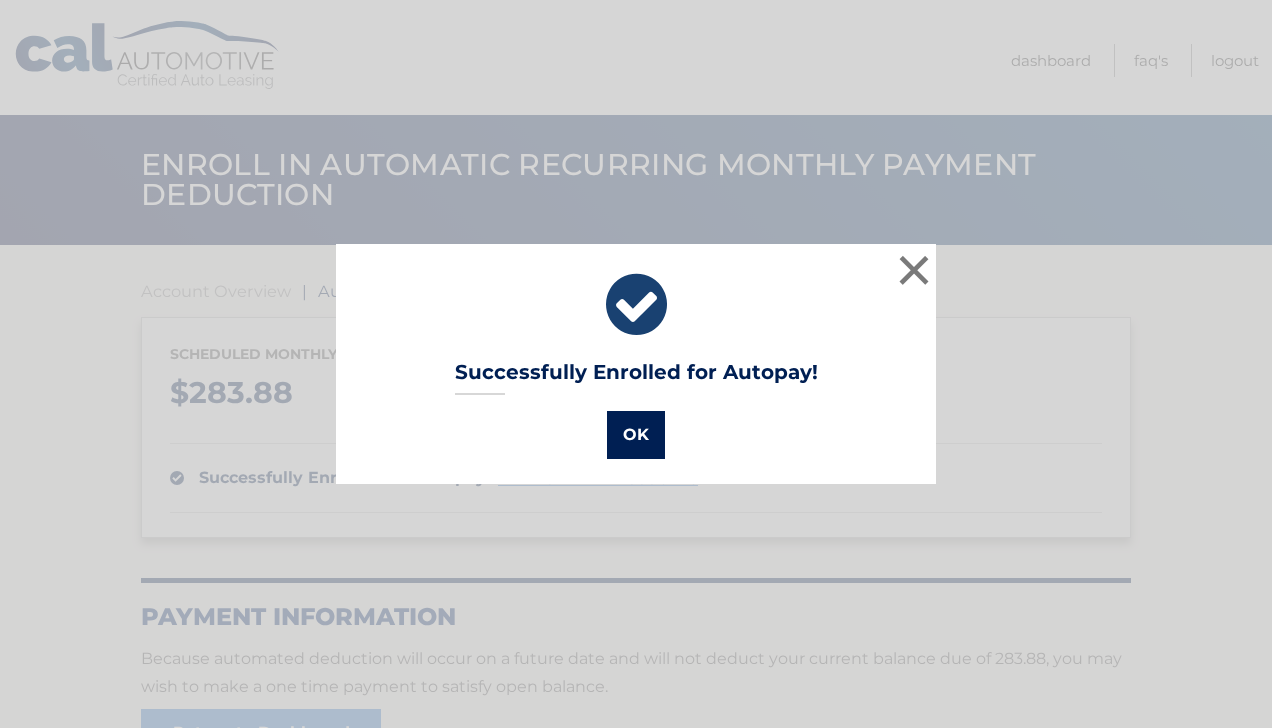 click on "OK" at bounding box center [636, 435] 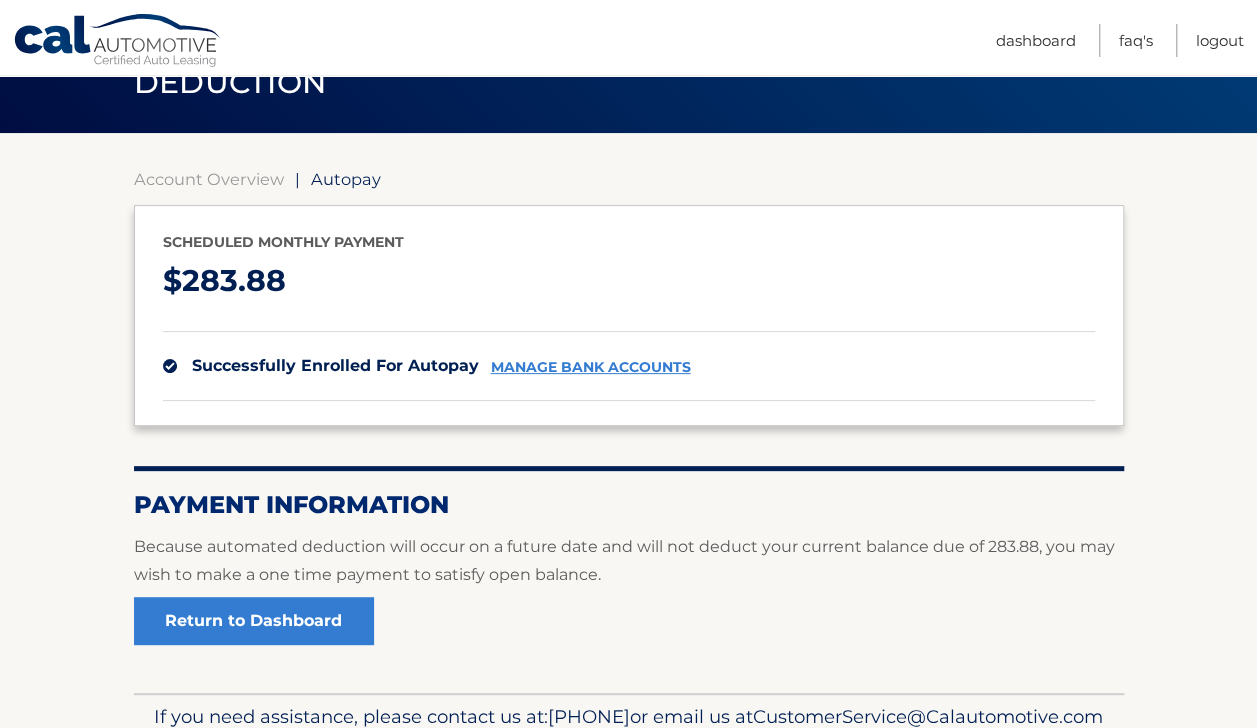 scroll, scrollTop: 118, scrollLeft: 0, axis: vertical 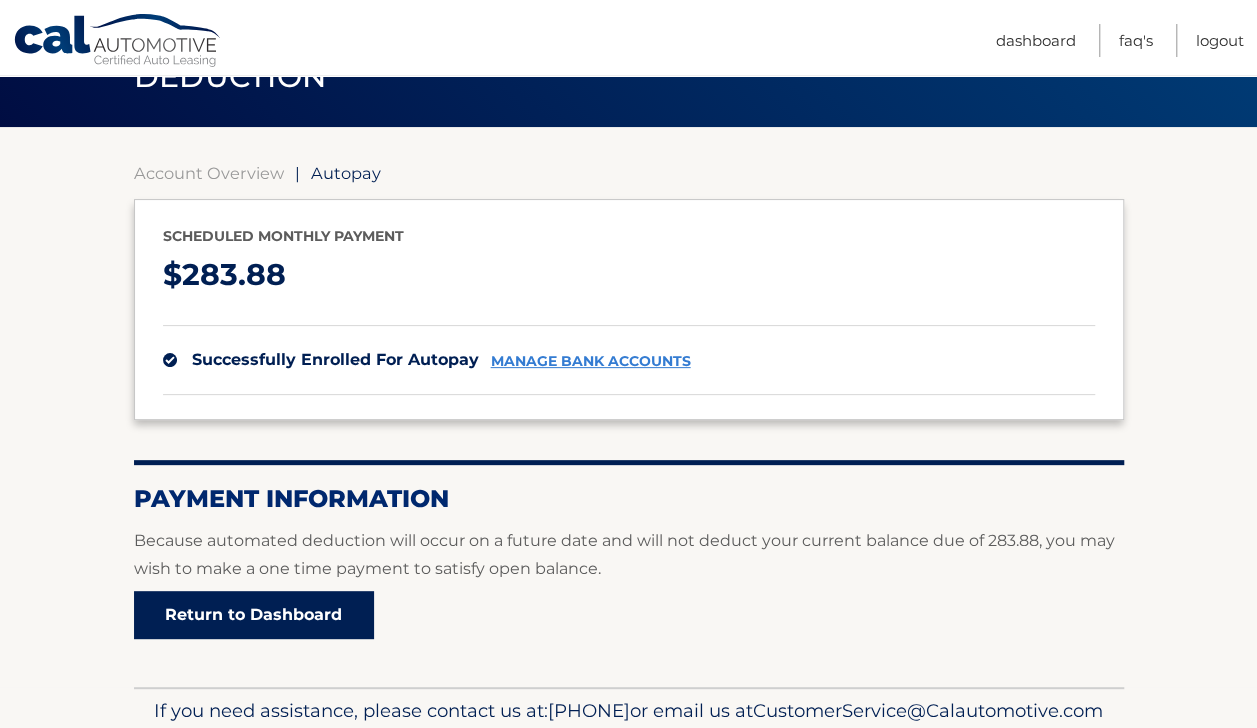 click on "Return to Dashboard" at bounding box center [254, 615] 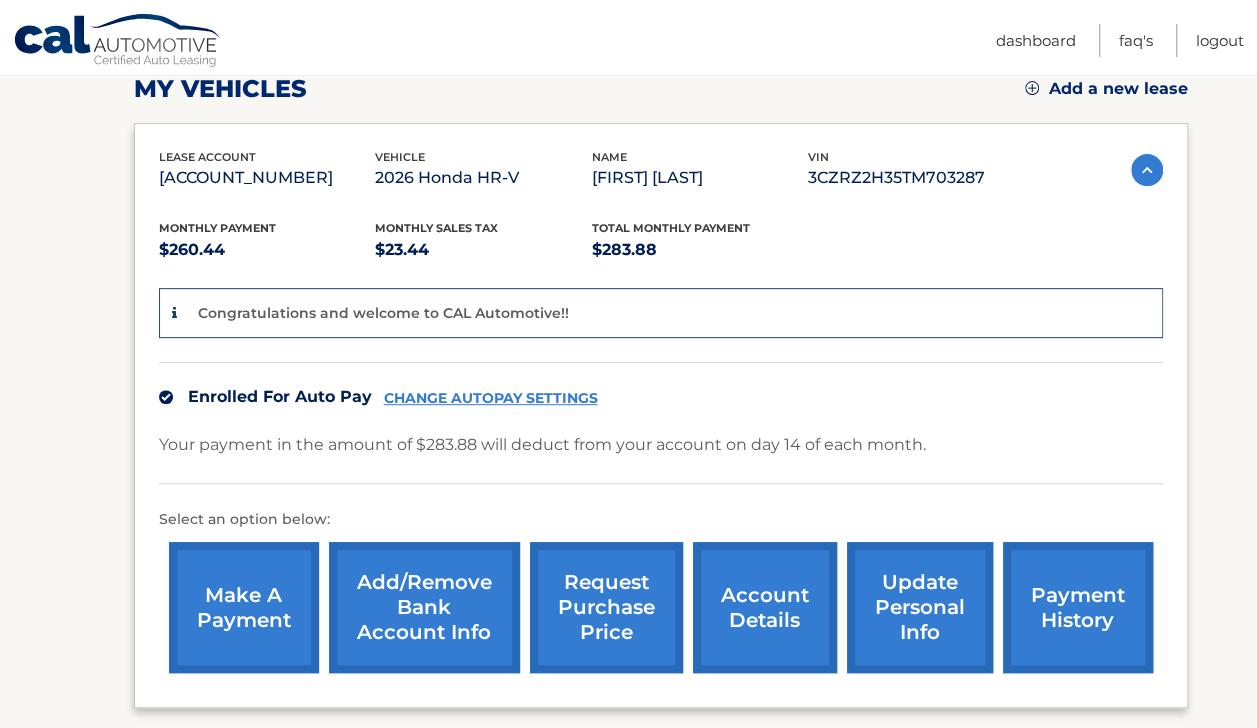 scroll, scrollTop: 292, scrollLeft: 0, axis: vertical 